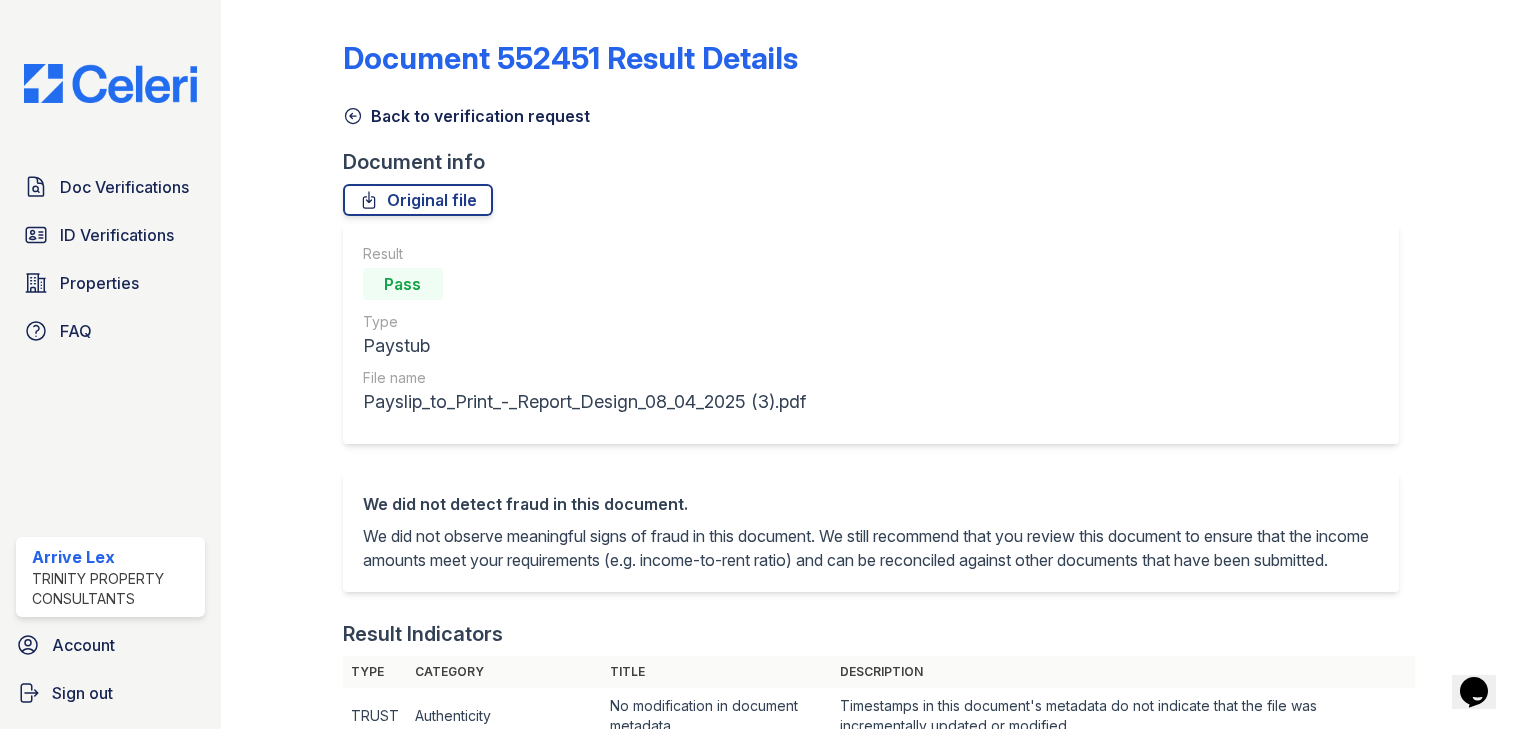scroll, scrollTop: 0, scrollLeft: 0, axis: both 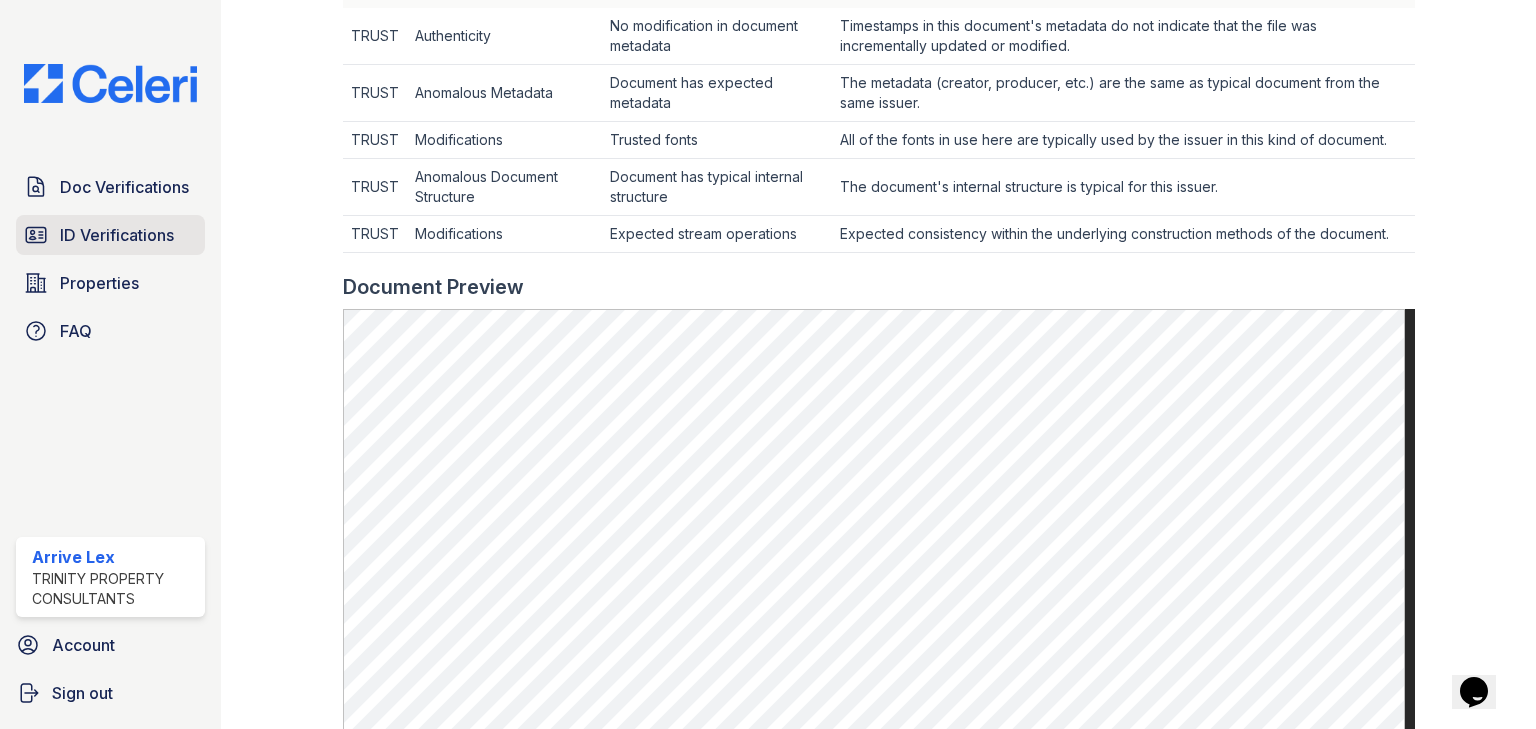 click on "ID Verifications" at bounding box center (117, 235) 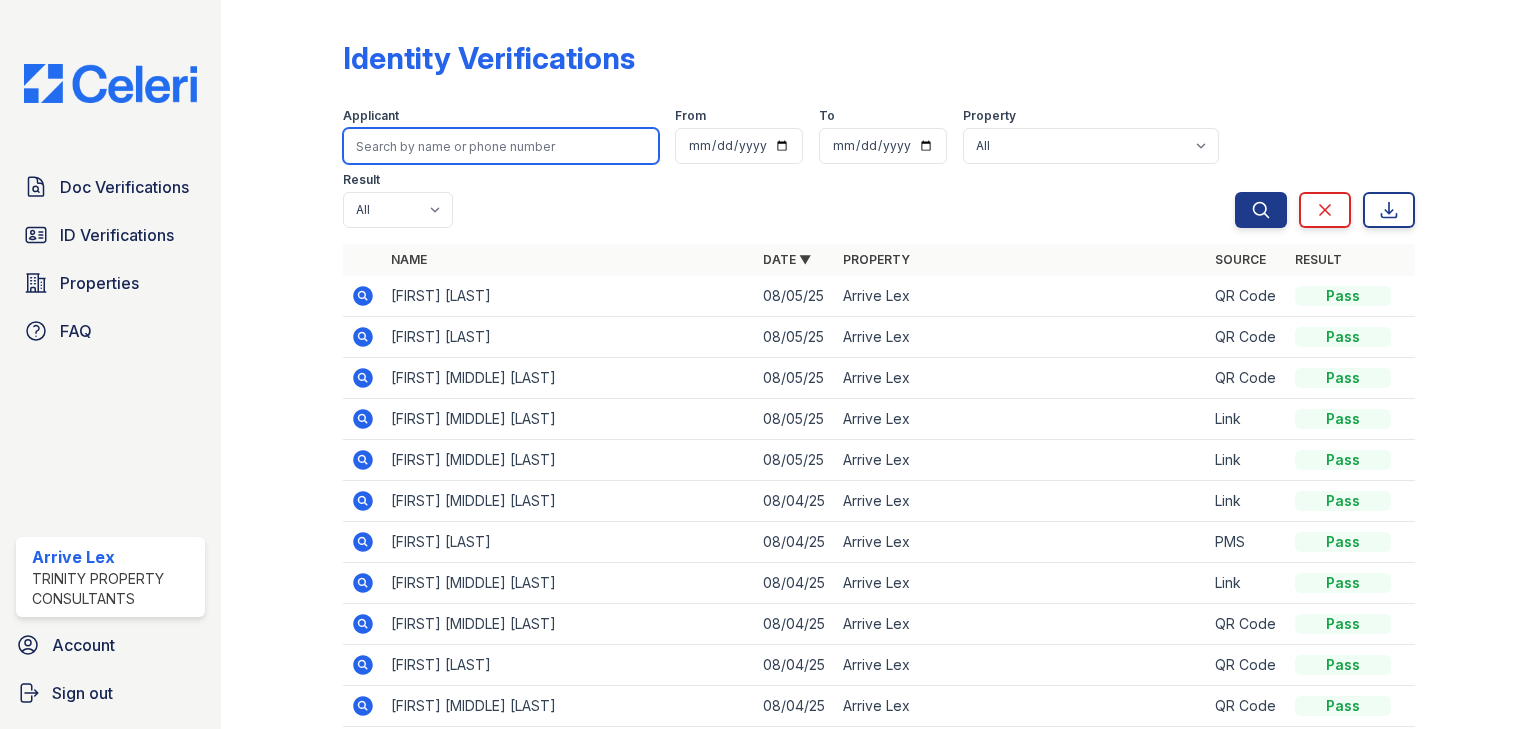 click at bounding box center [501, 146] 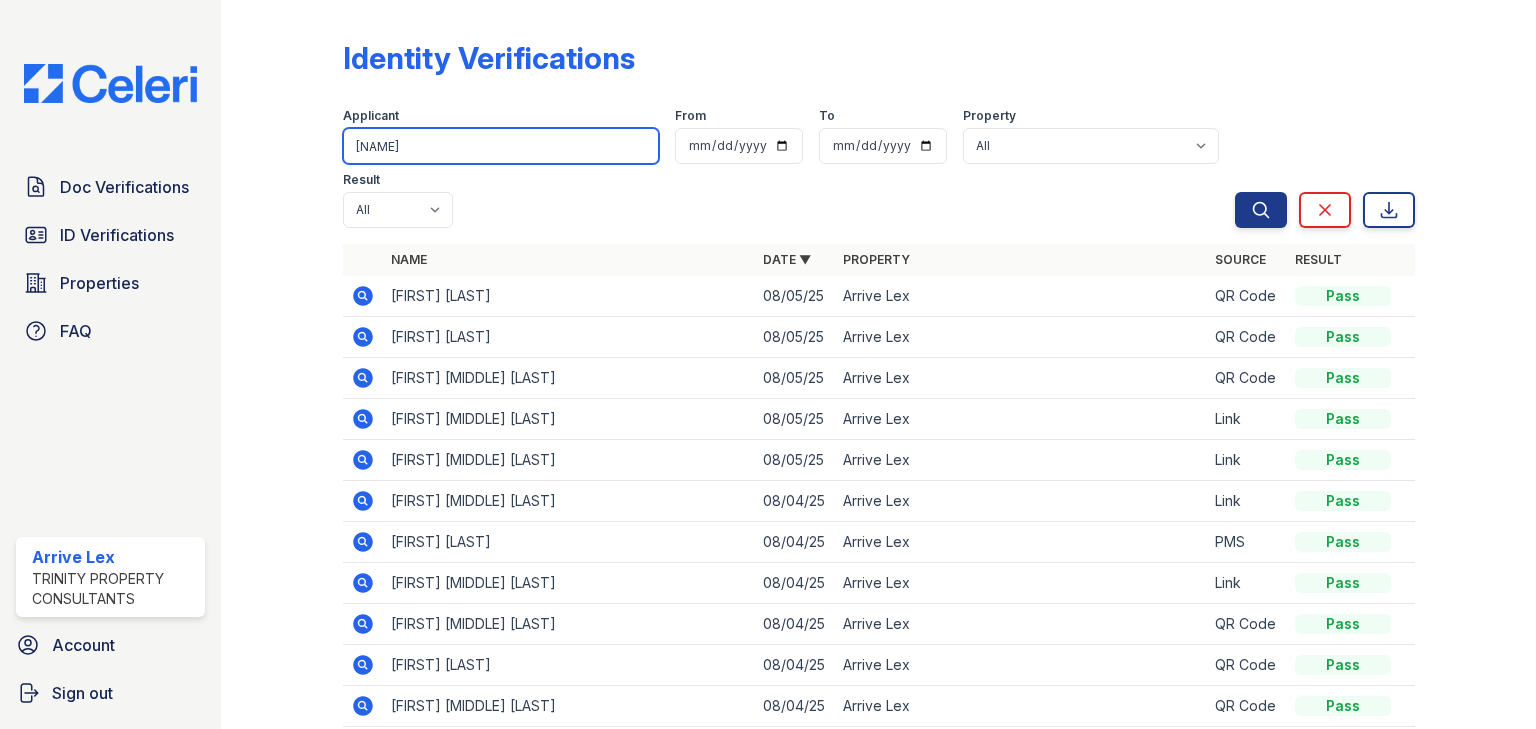 type on "hilel" 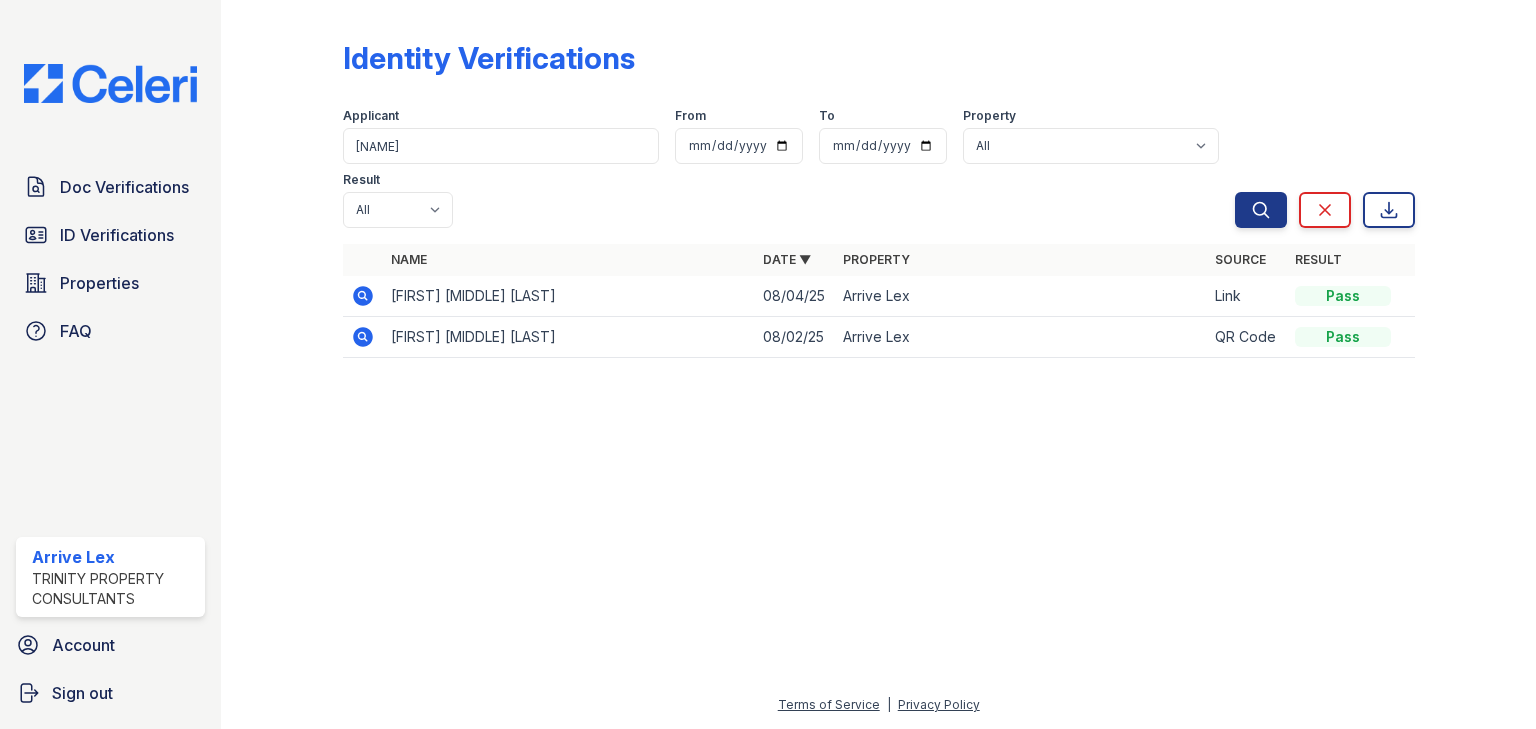 click 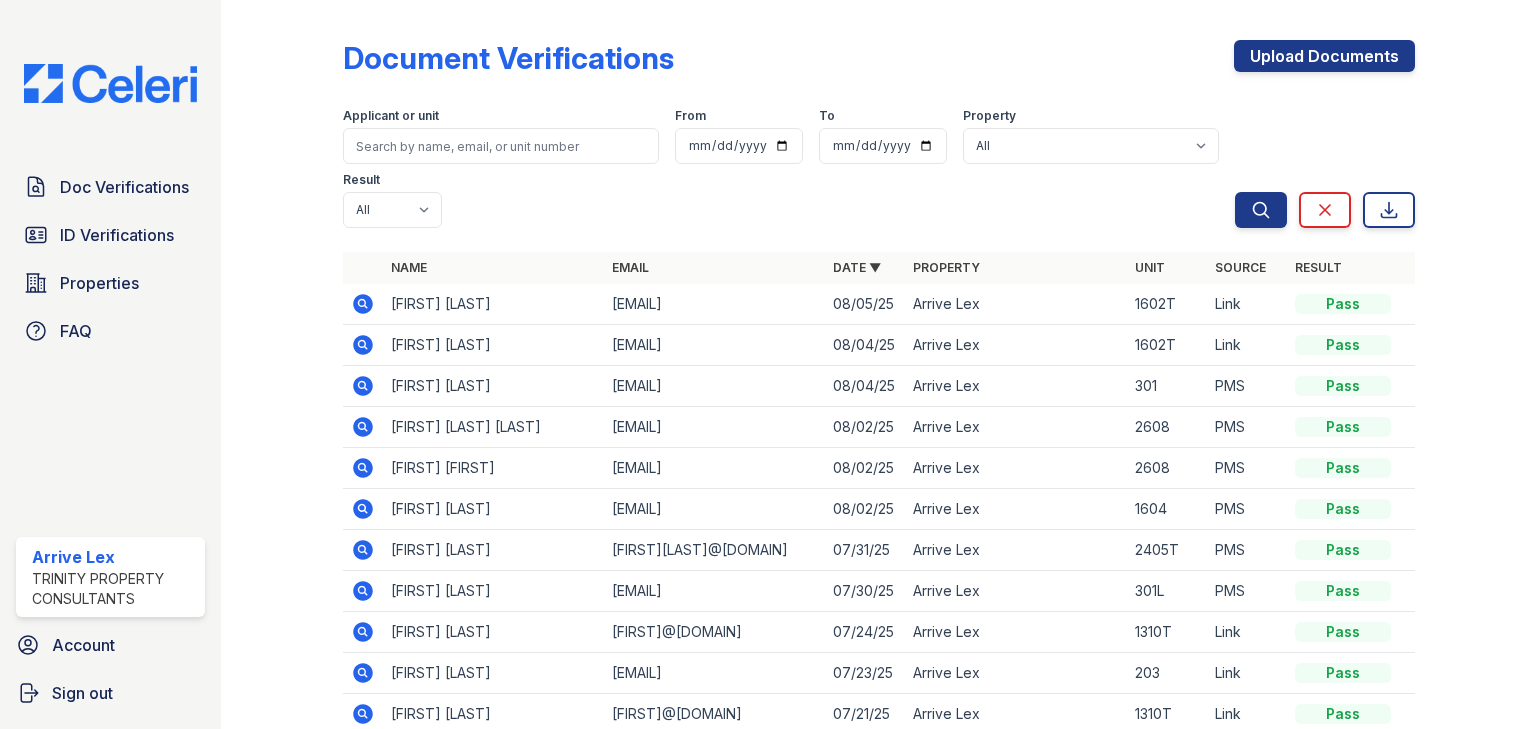 scroll, scrollTop: 0, scrollLeft: 0, axis: both 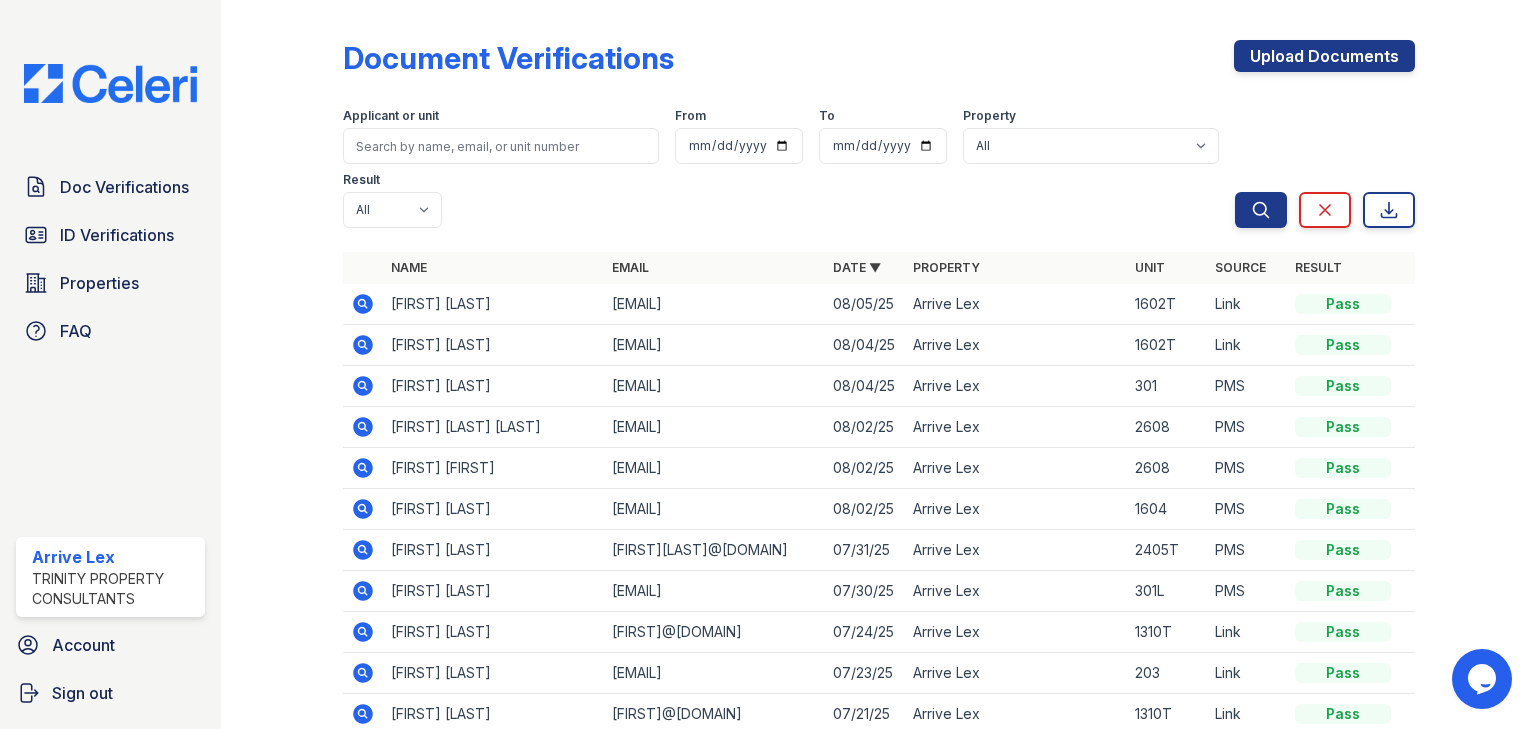 click 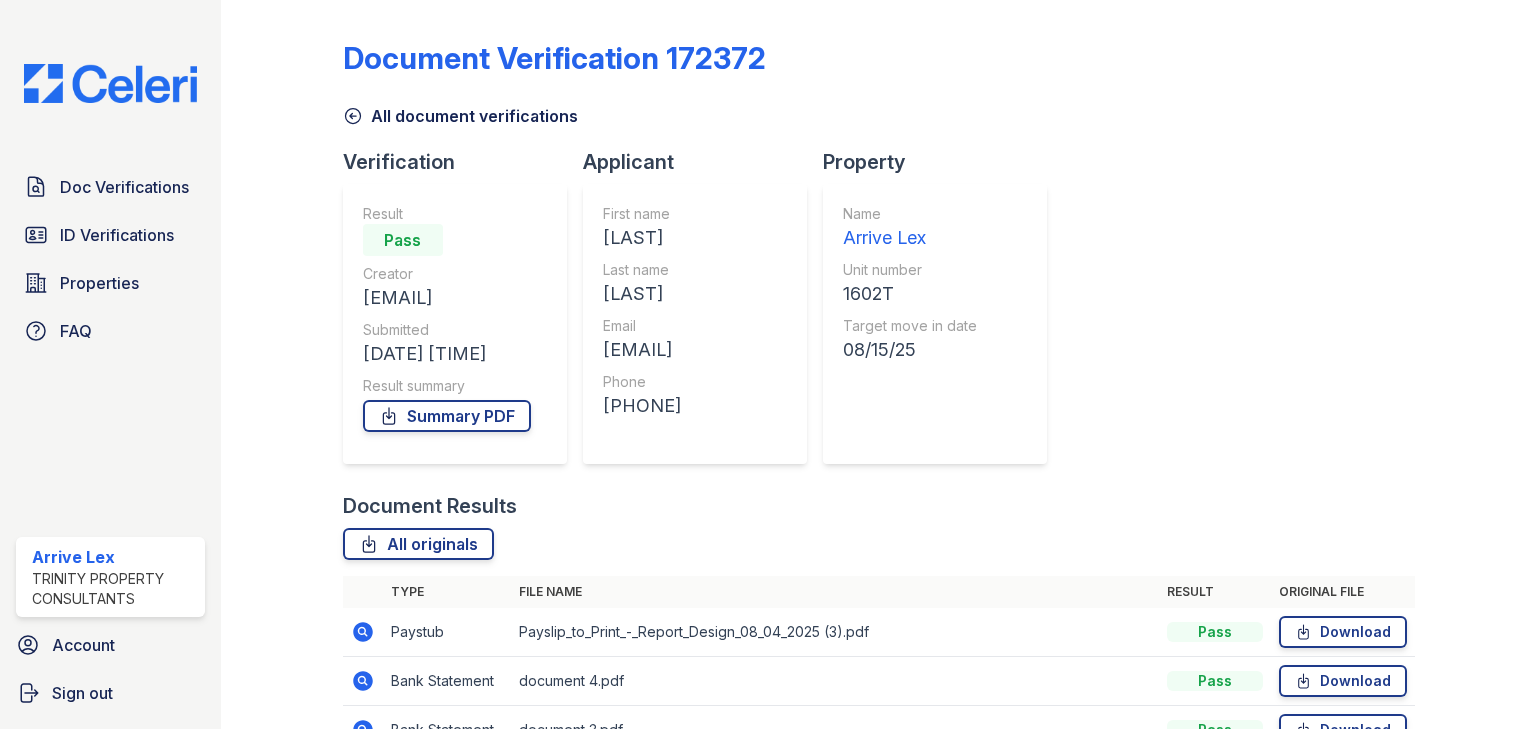 scroll, scrollTop: 0, scrollLeft: 0, axis: both 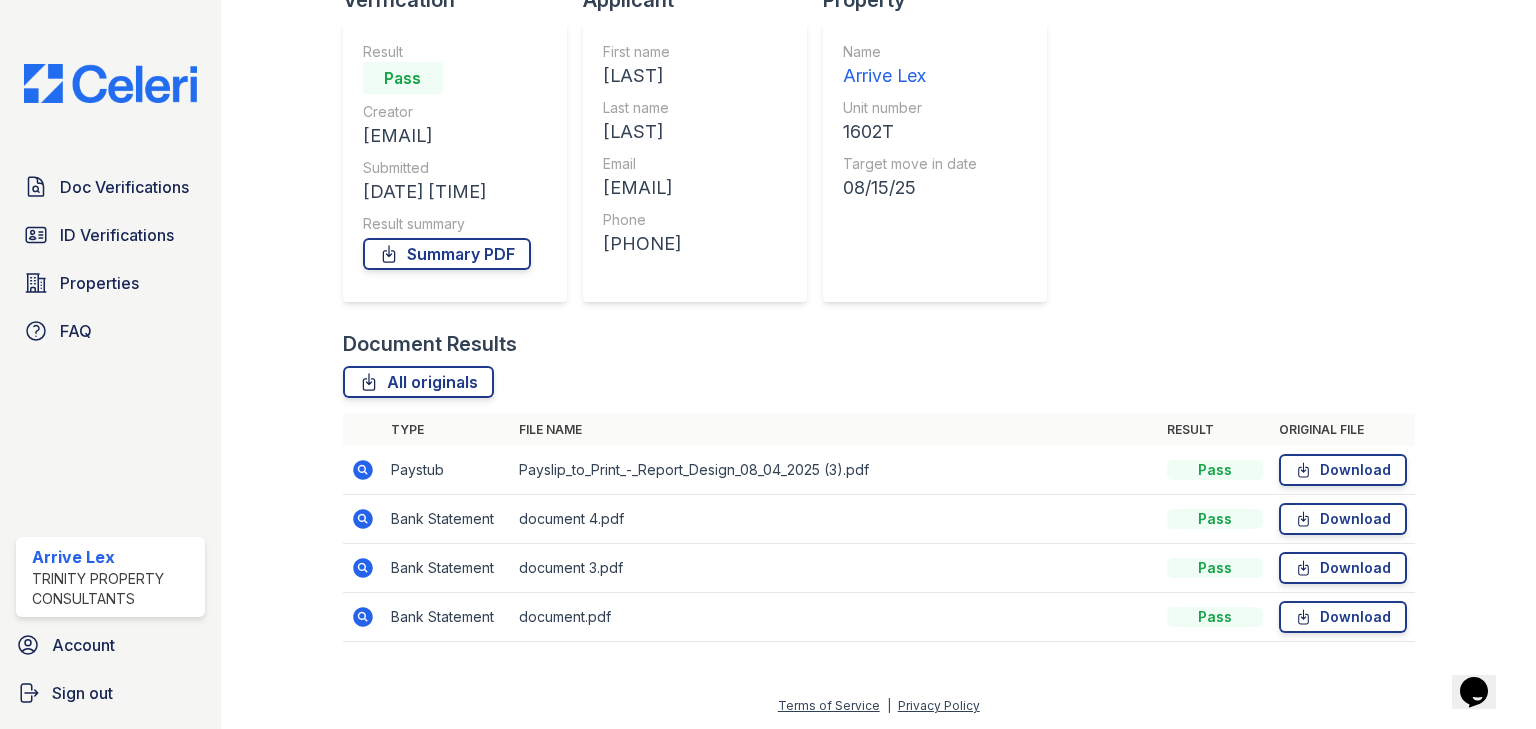 click 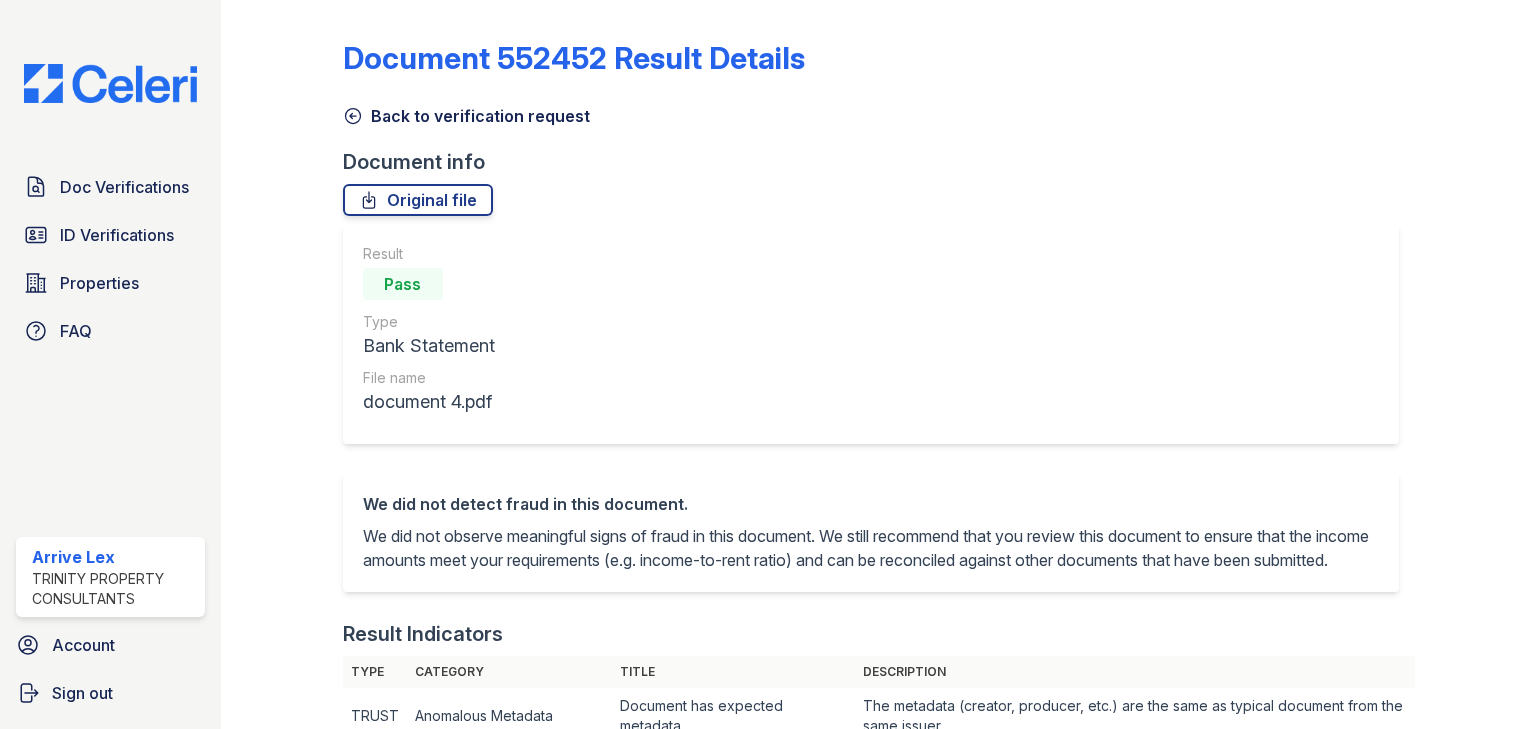 scroll, scrollTop: 0, scrollLeft: 0, axis: both 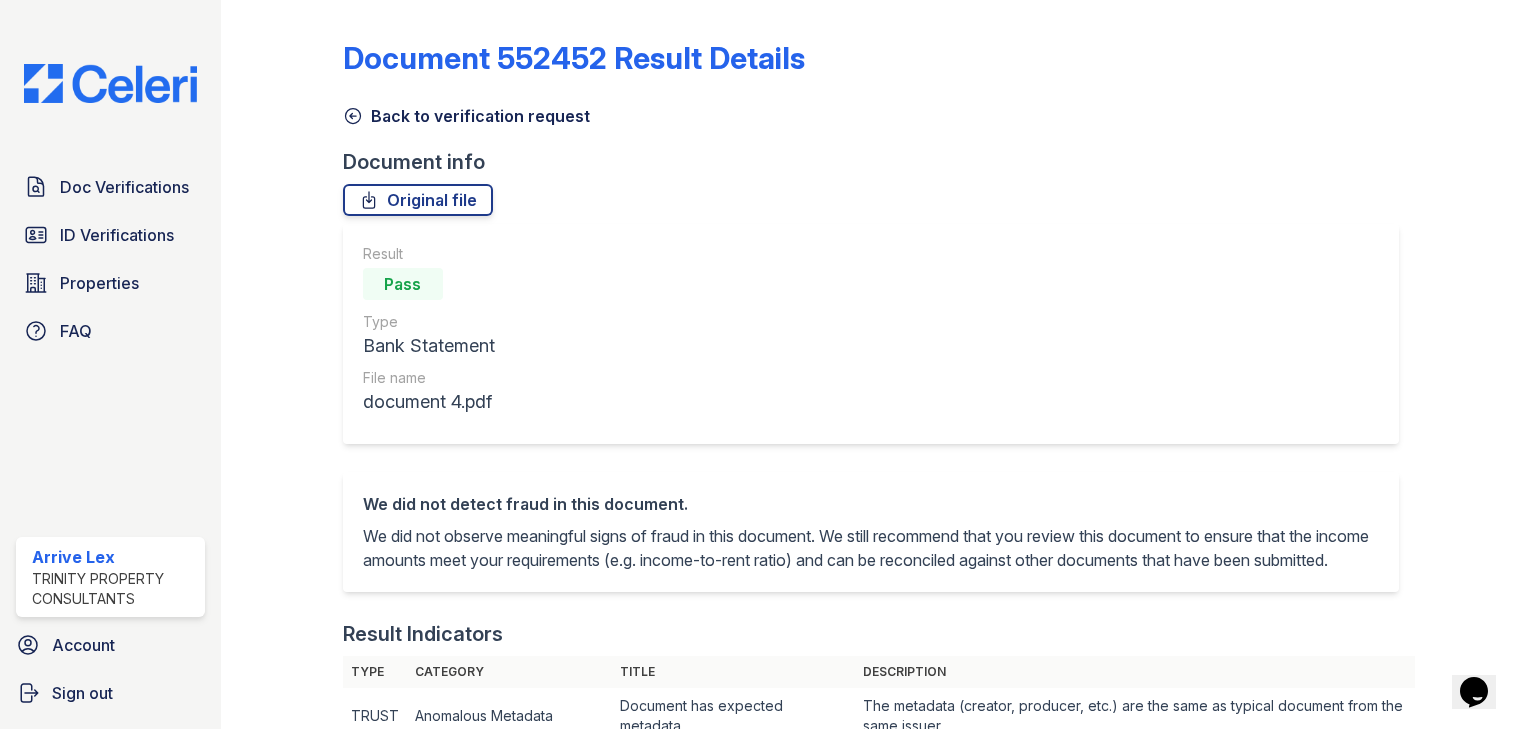 click 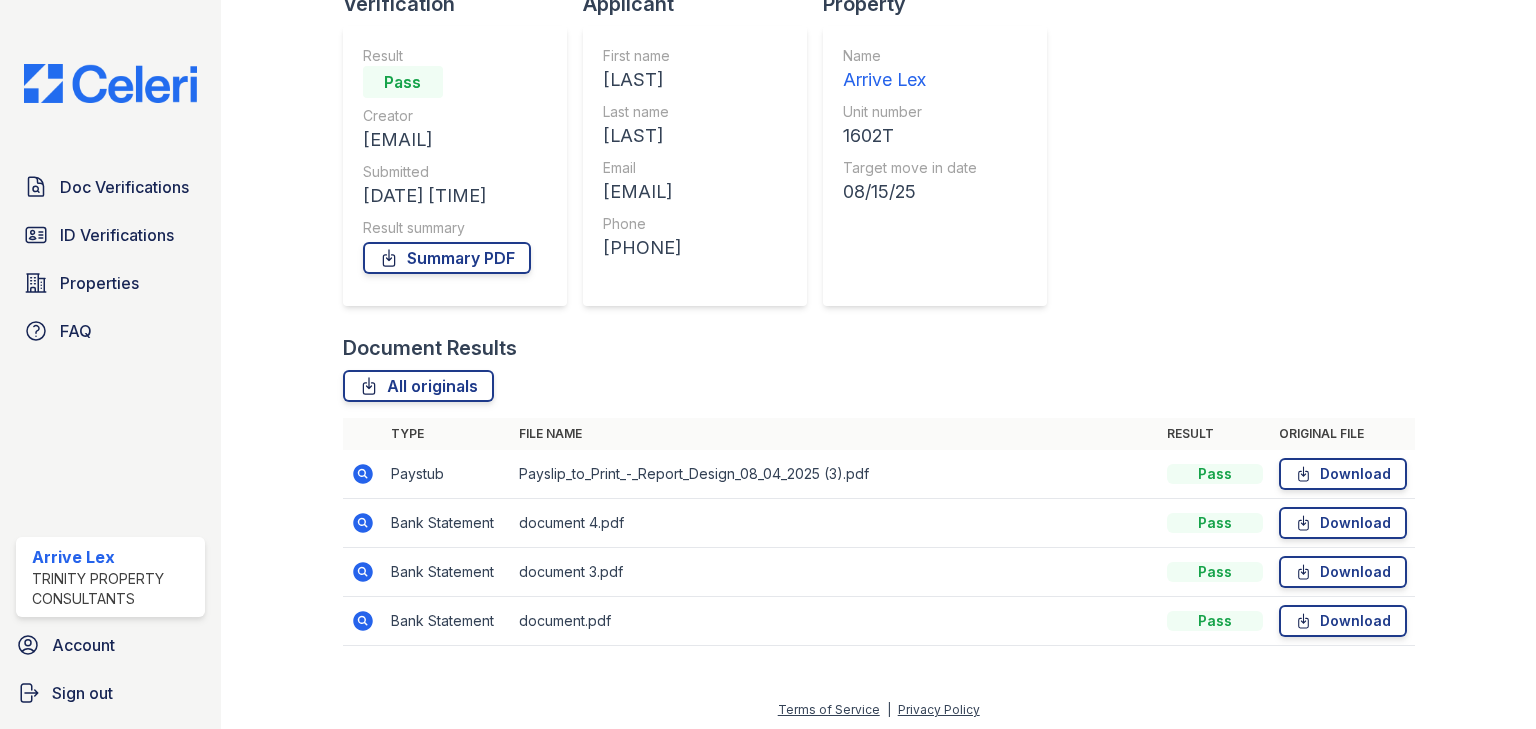 scroll, scrollTop: 162, scrollLeft: 0, axis: vertical 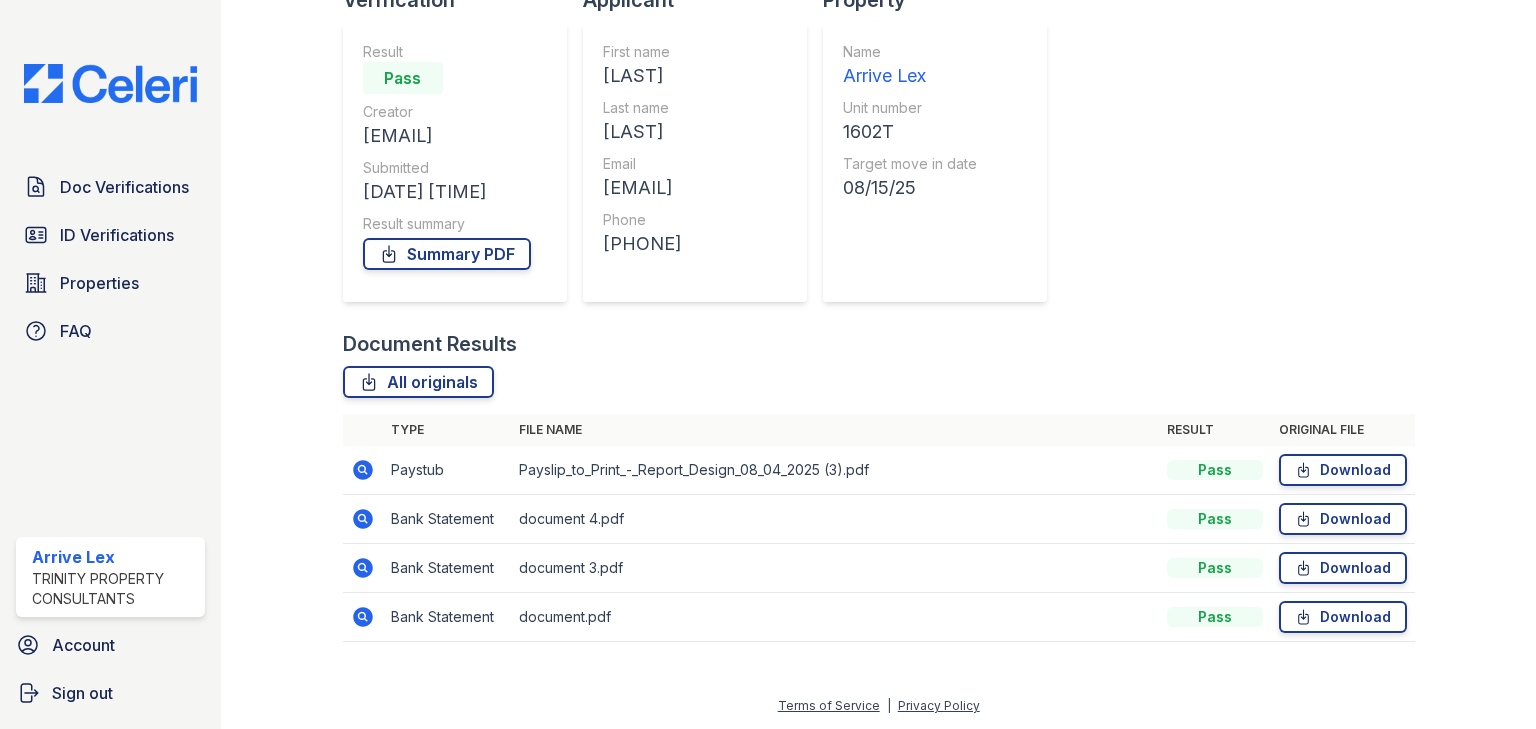 click 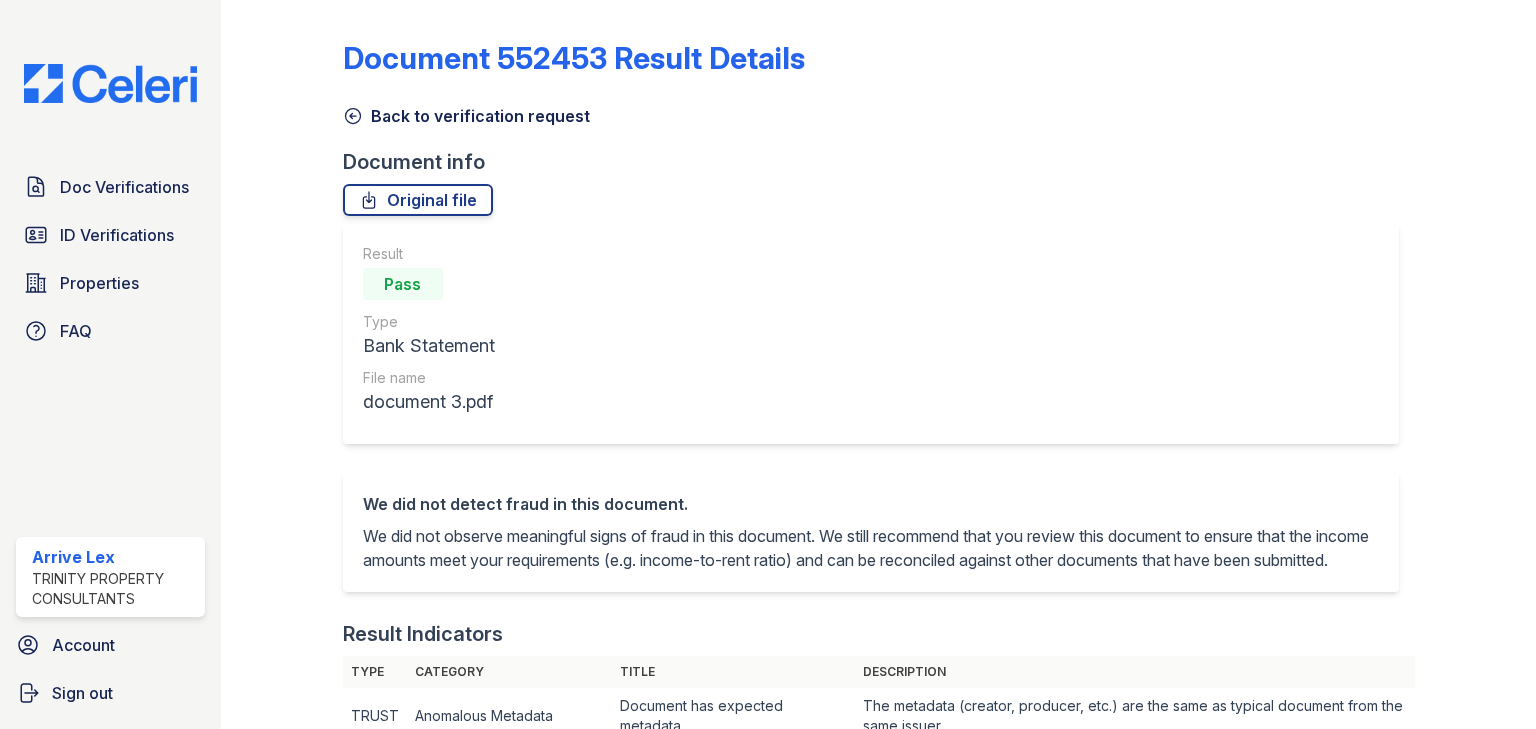 scroll, scrollTop: 0, scrollLeft: 0, axis: both 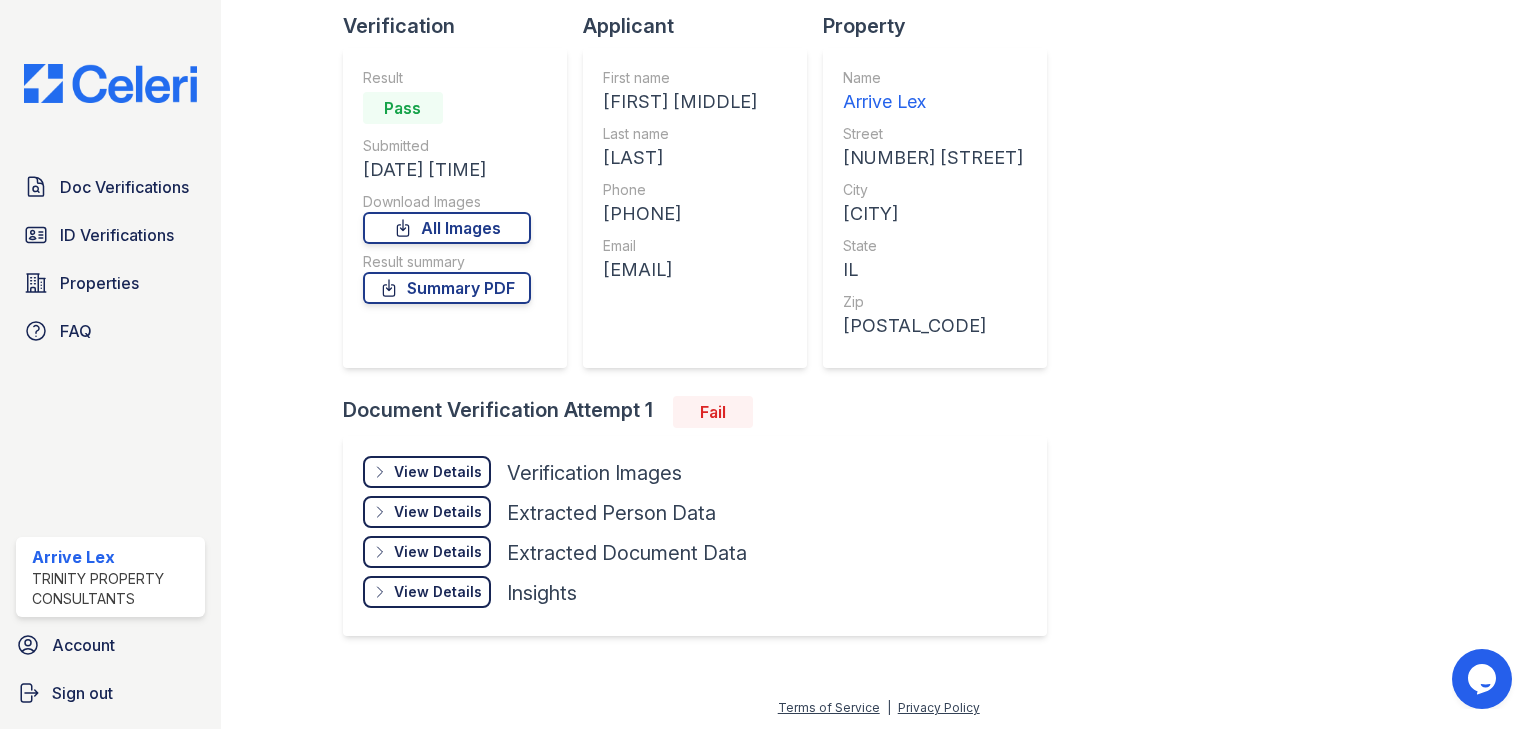 click on "View Details
Details" at bounding box center (427, 472) 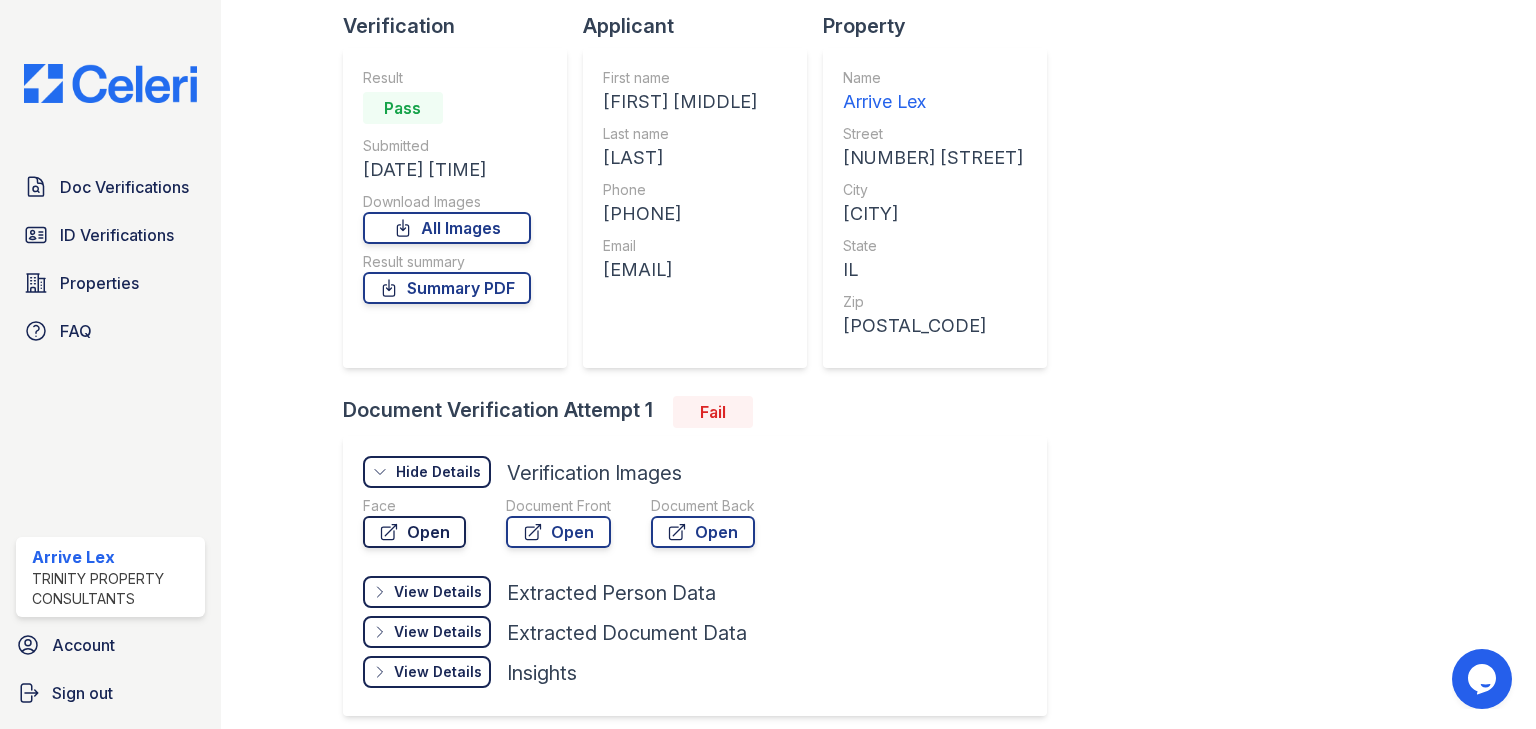 click on "Open" at bounding box center (414, 532) 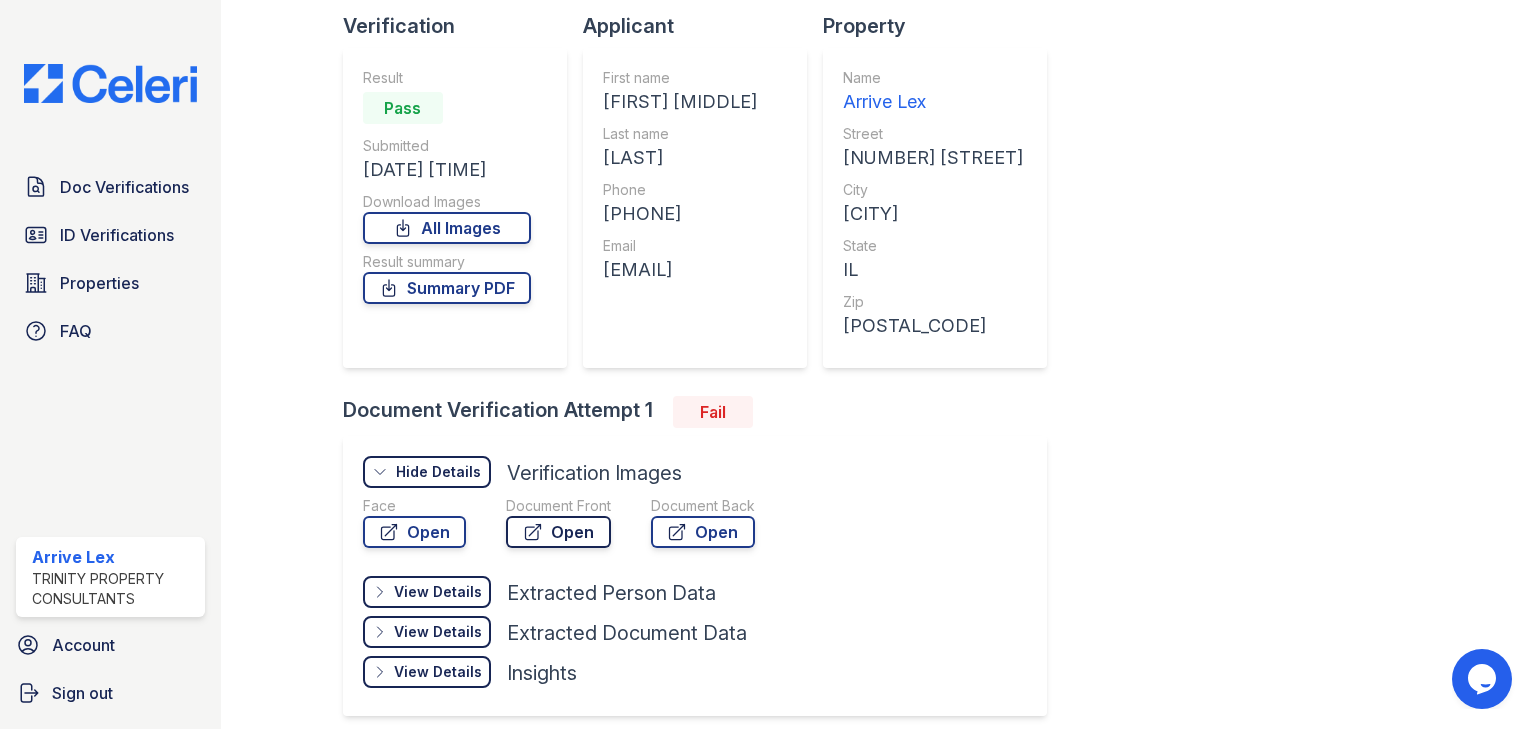 click 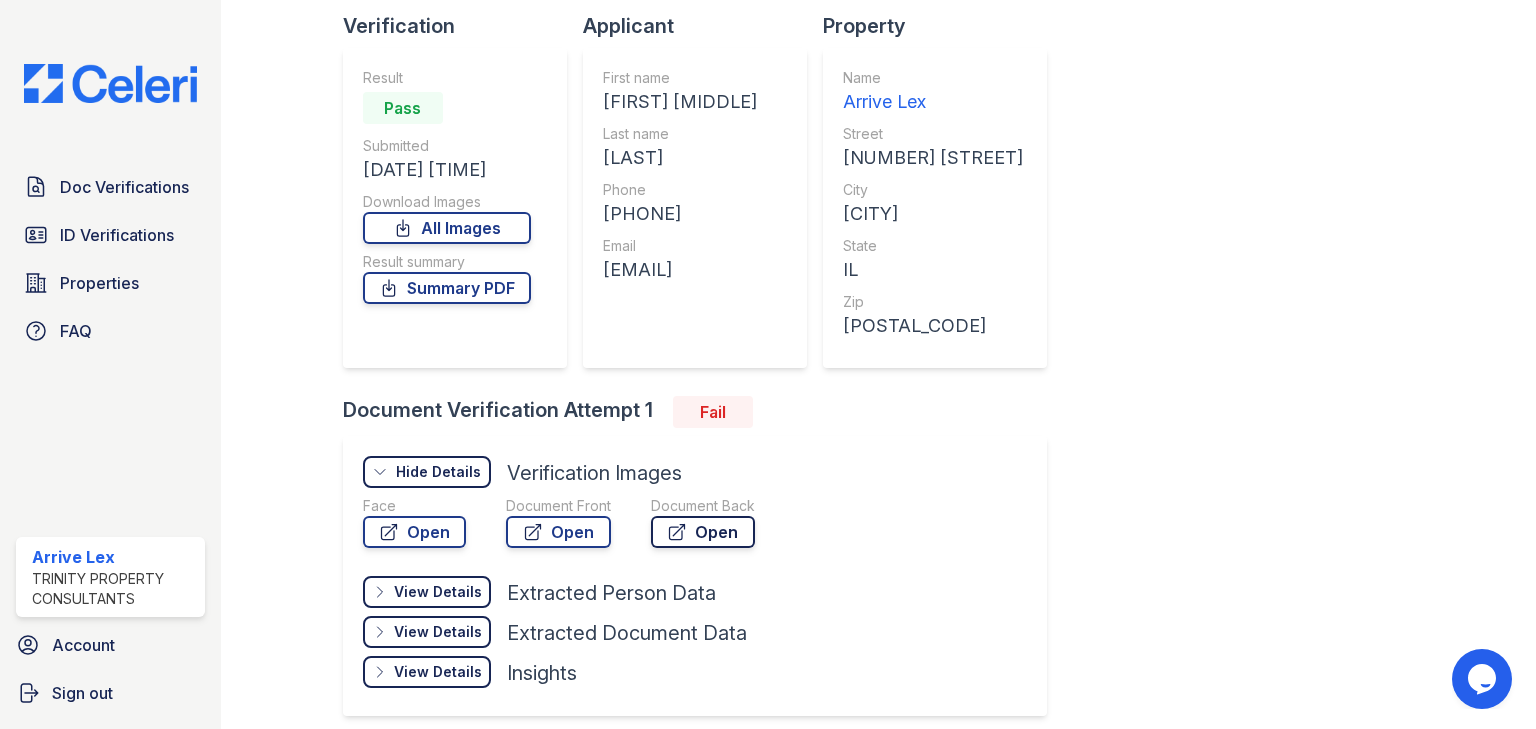 click on "Open" at bounding box center [703, 532] 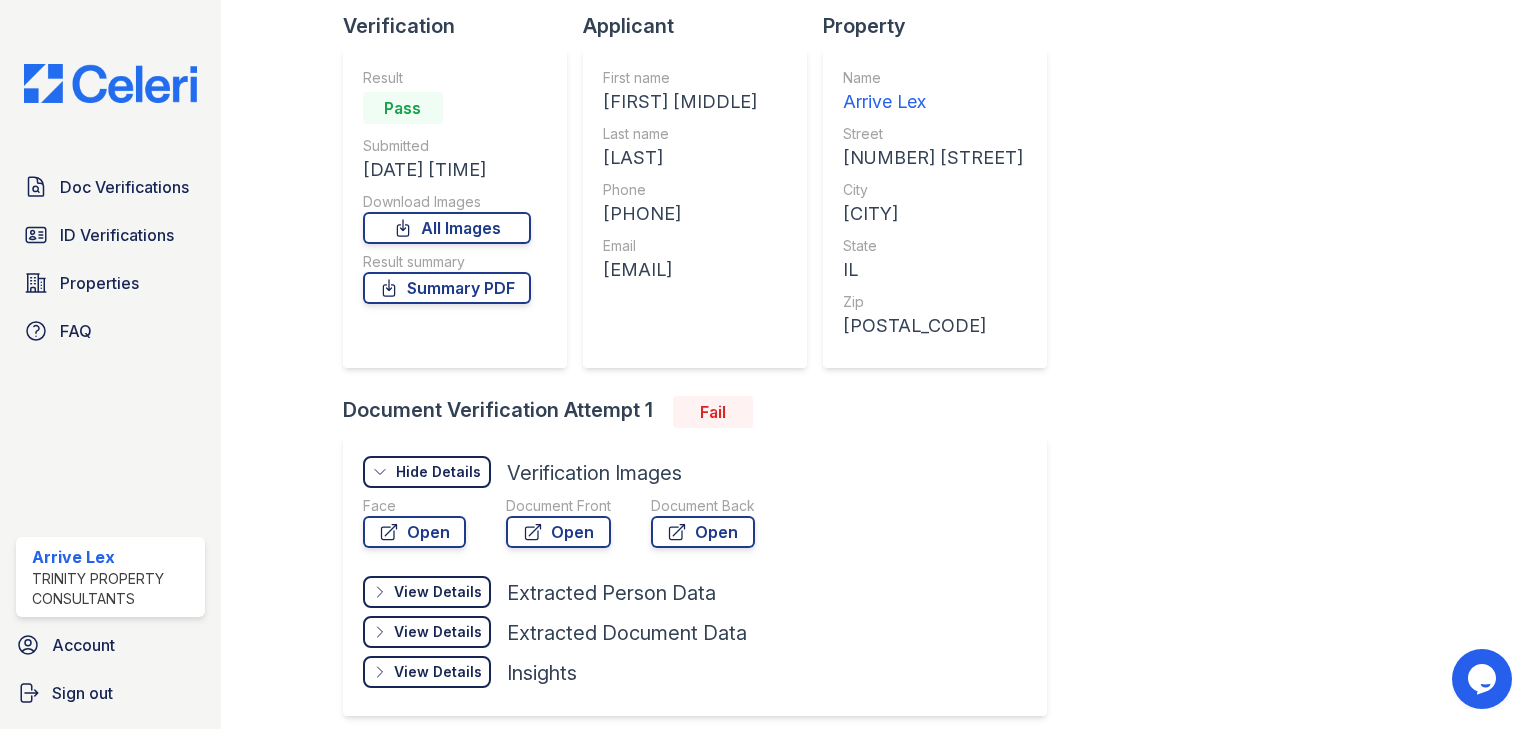 click on "Hide Details
Details" at bounding box center [427, 472] 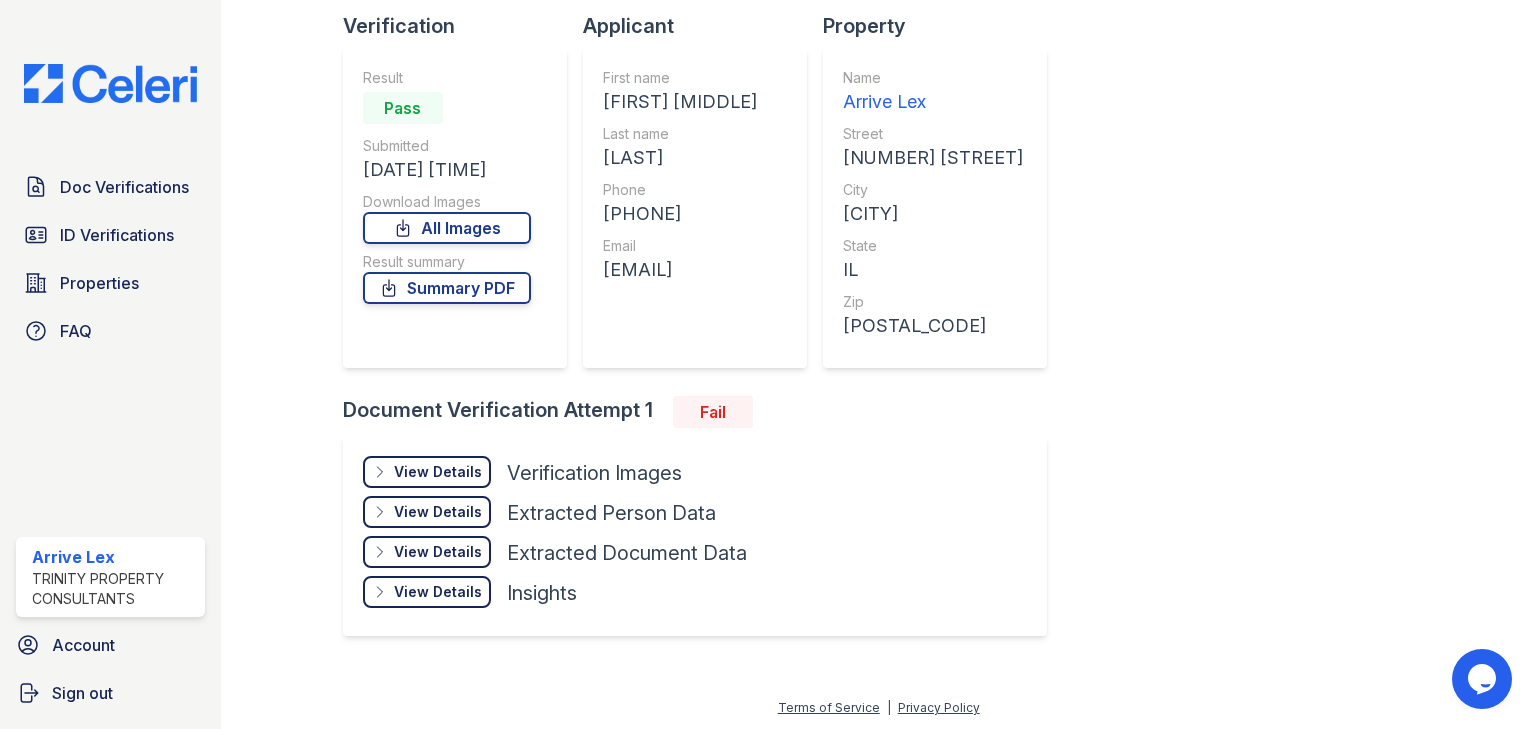 click on "View Details" at bounding box center (438, 512) 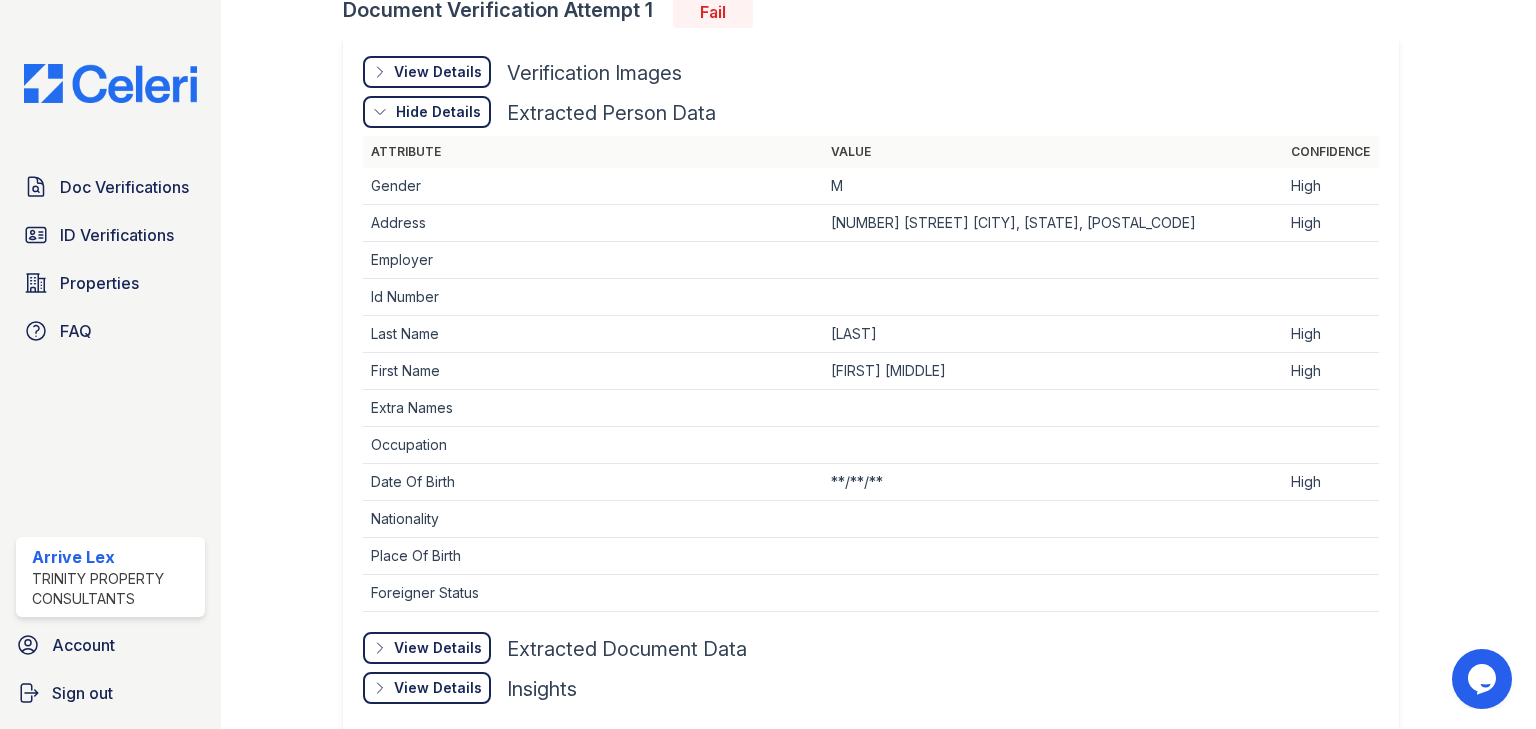 scroll, scrollTop: 629, scrollLeft: 0, axis: vertical 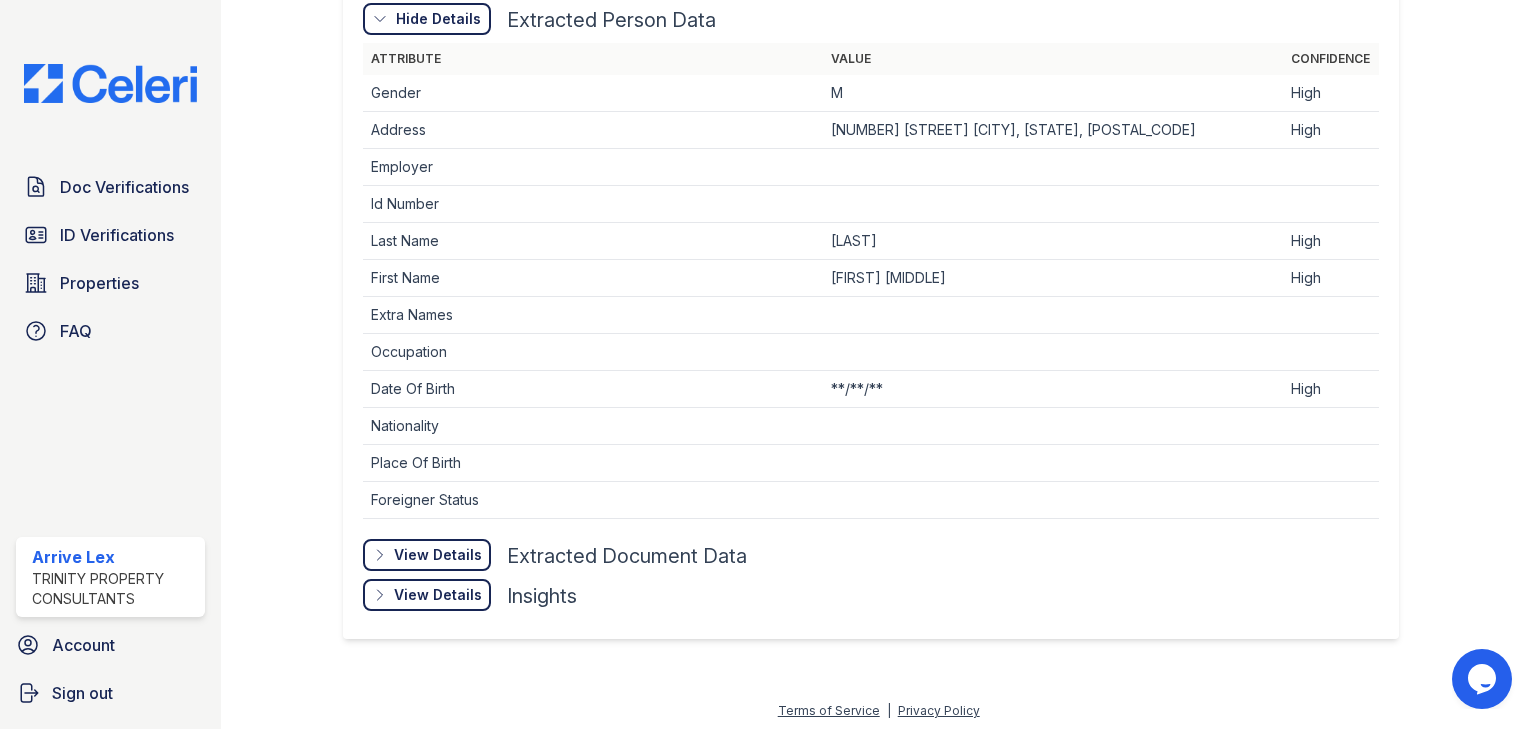 click on "View Details" at bounding box center [438, 555] 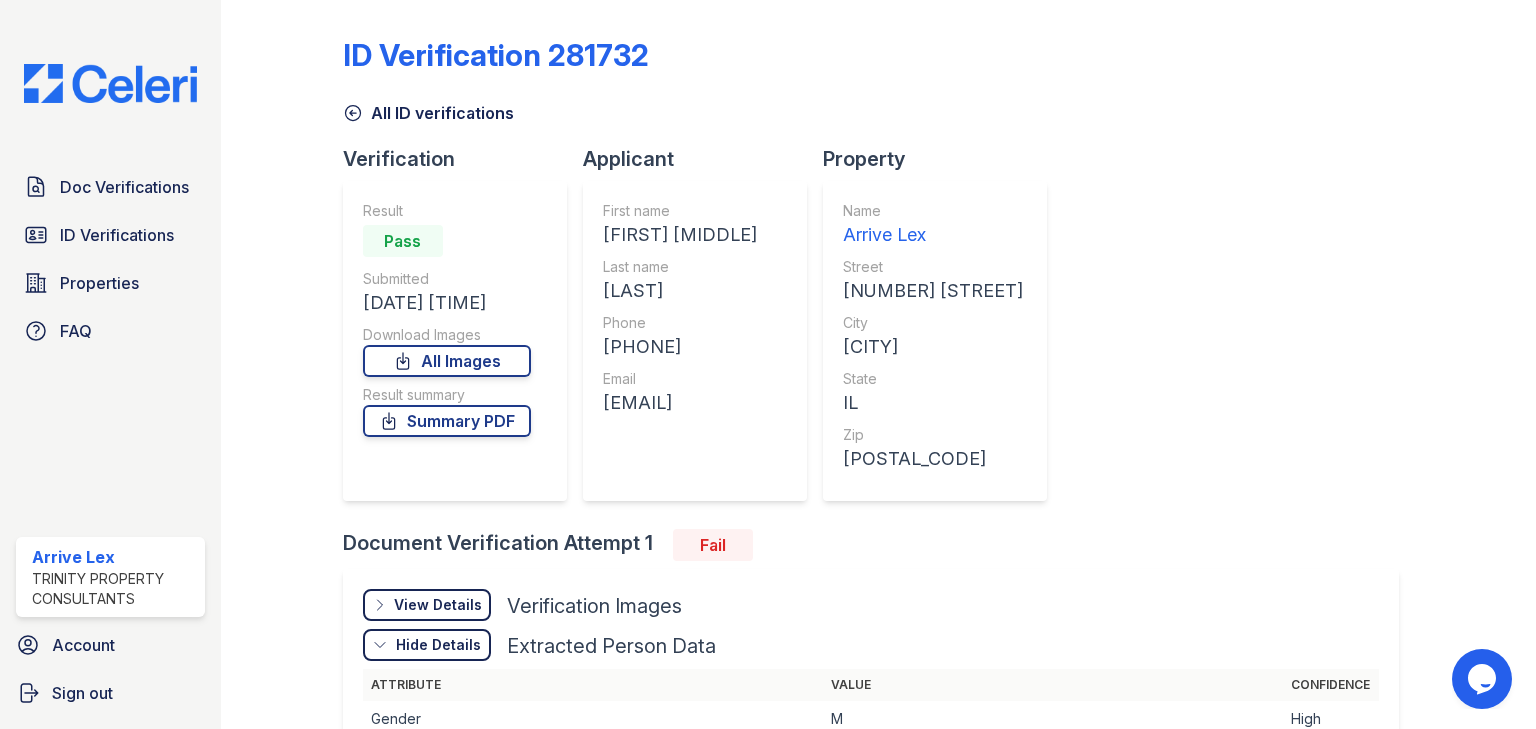 scroll, scrollTop: 0, scrollLeft: 0, axis: both 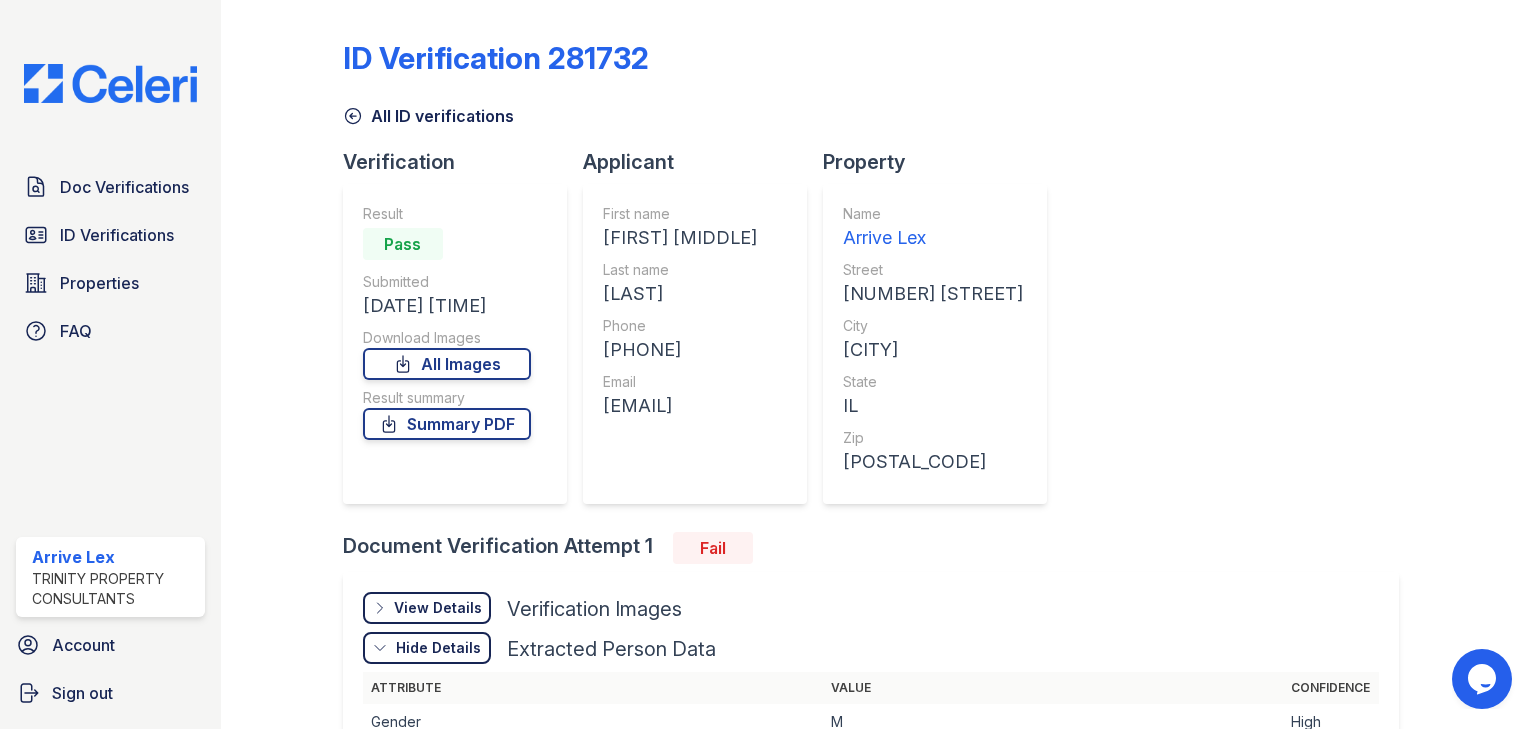 click on "Fail" at bounding box center [713, 548] 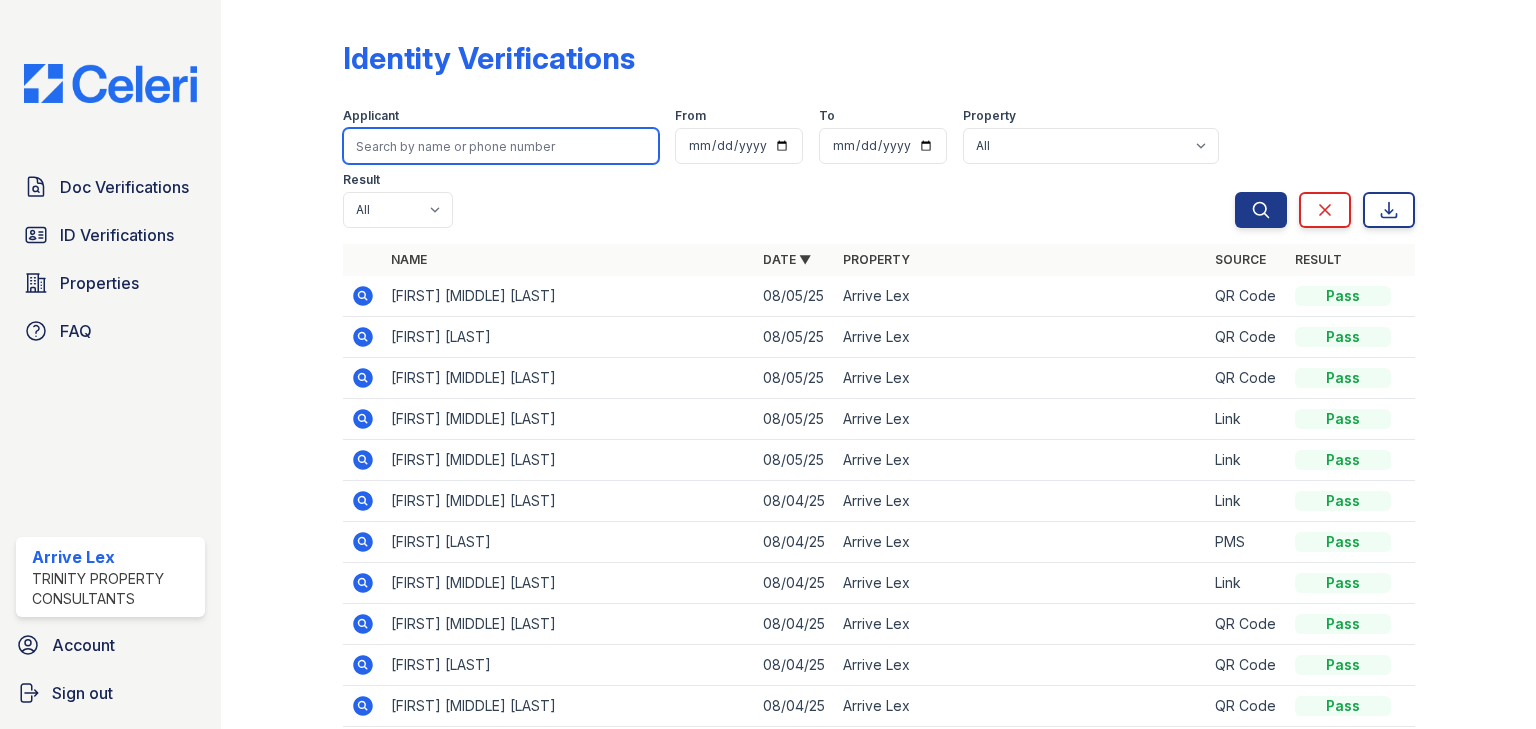 click at bounding box center (501, 146) 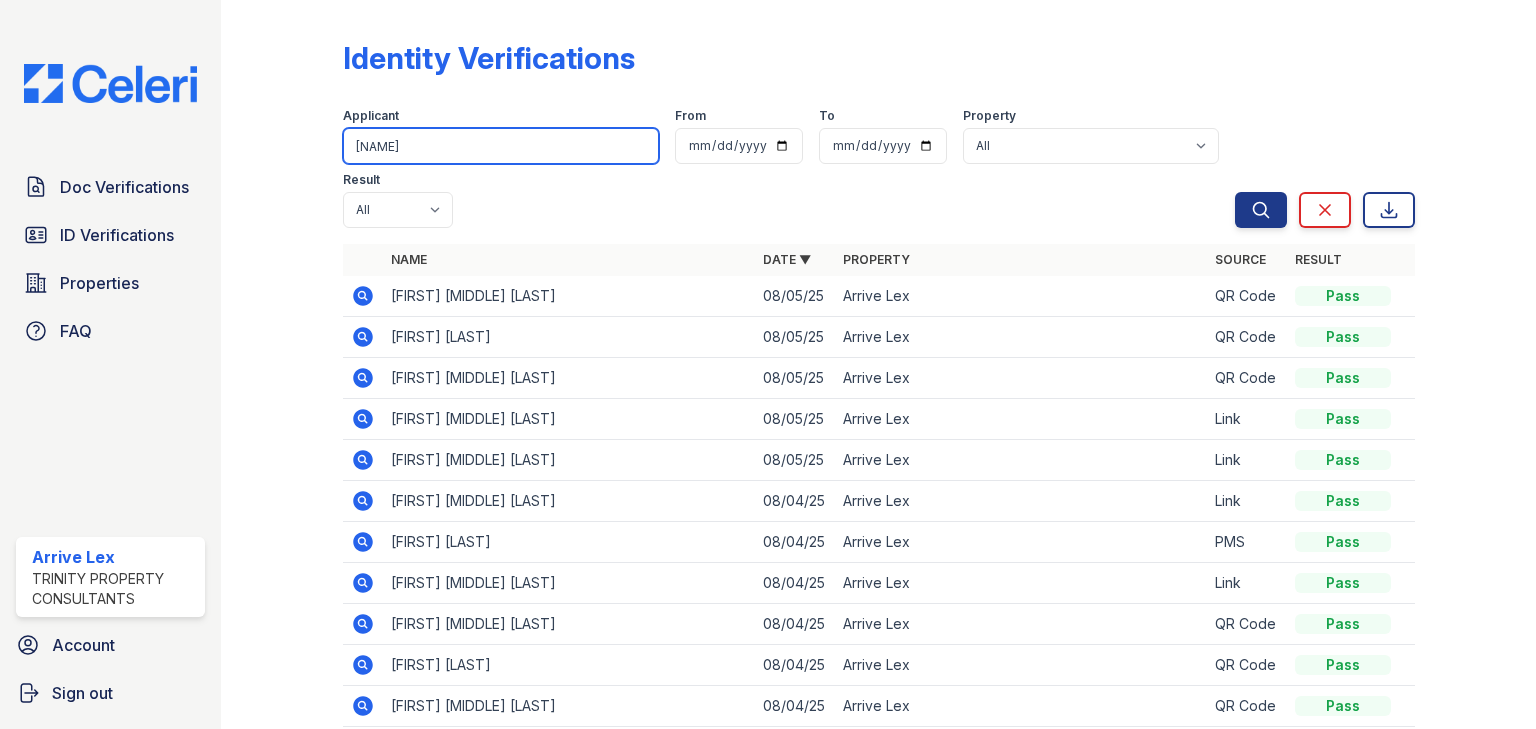 type on "hilel" 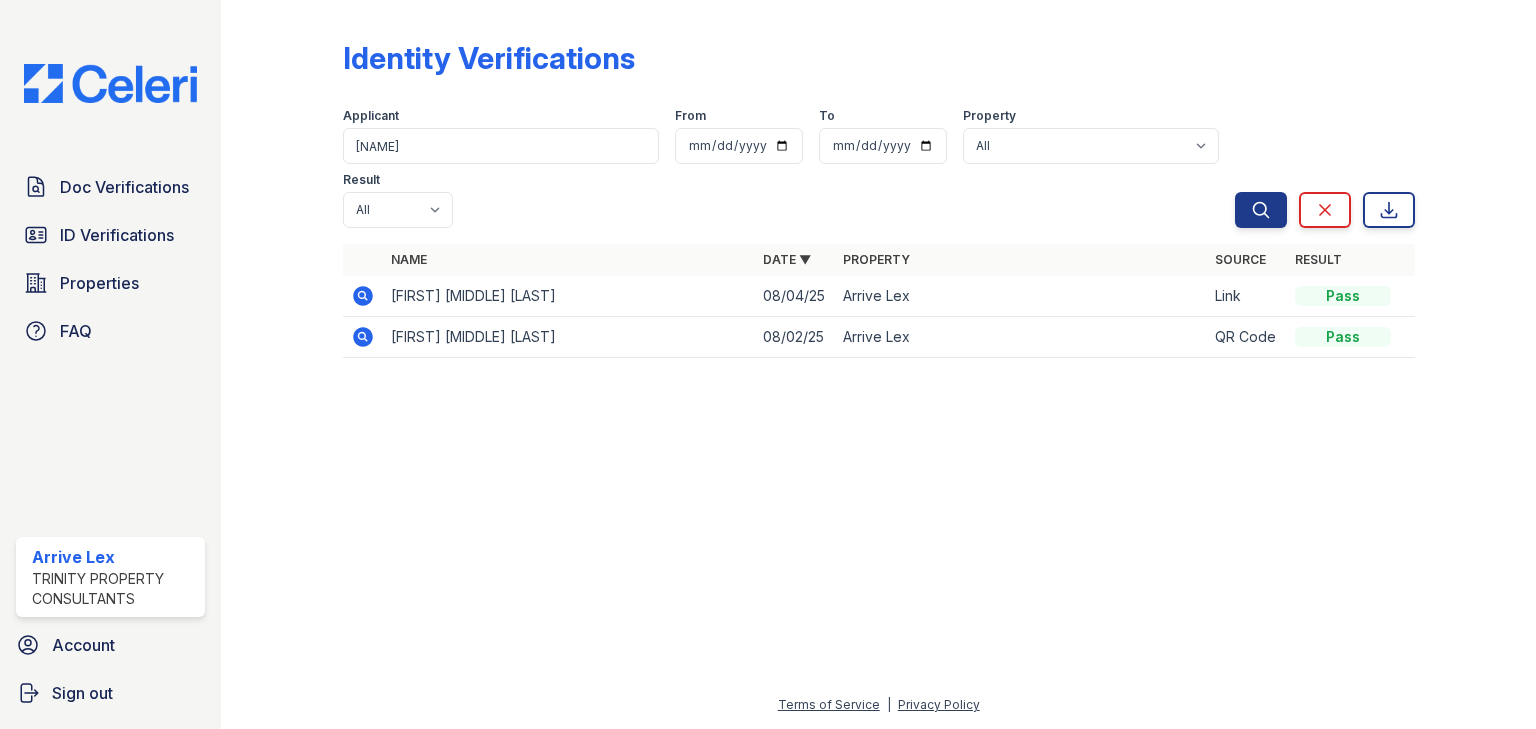 click 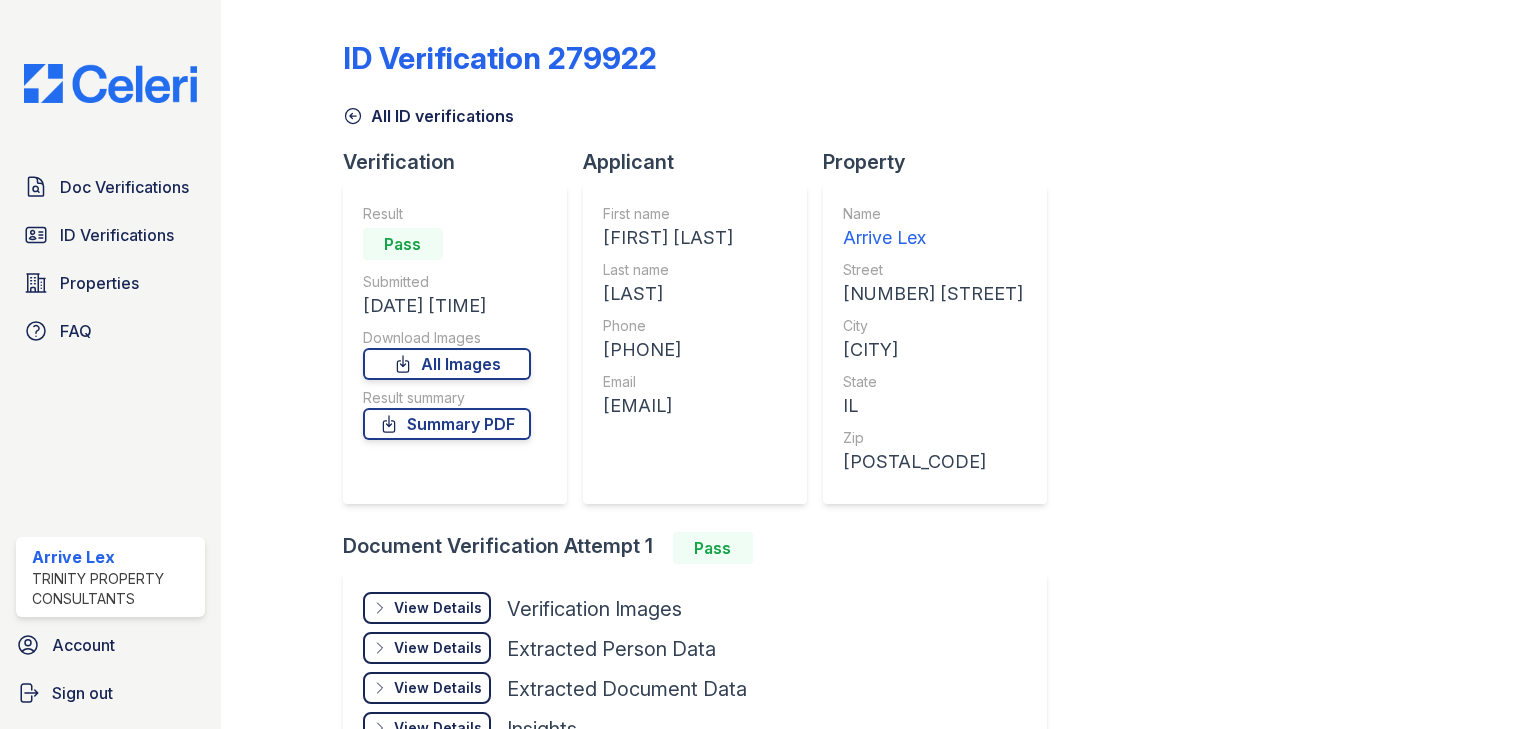 scroll, scrollTop: 0, scrollLeft: 0, axis: both 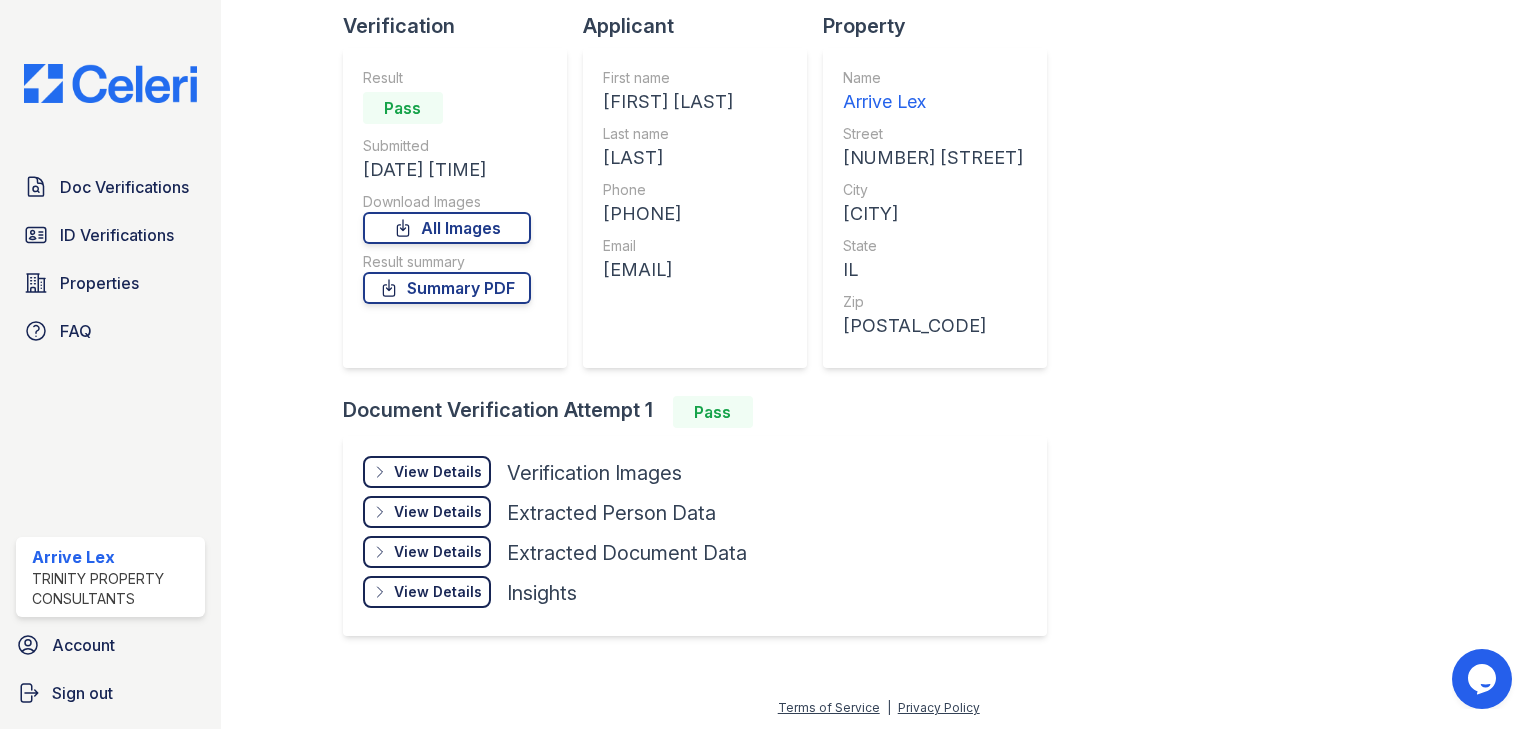 click on "View Details" at bounding box center (438, 472) 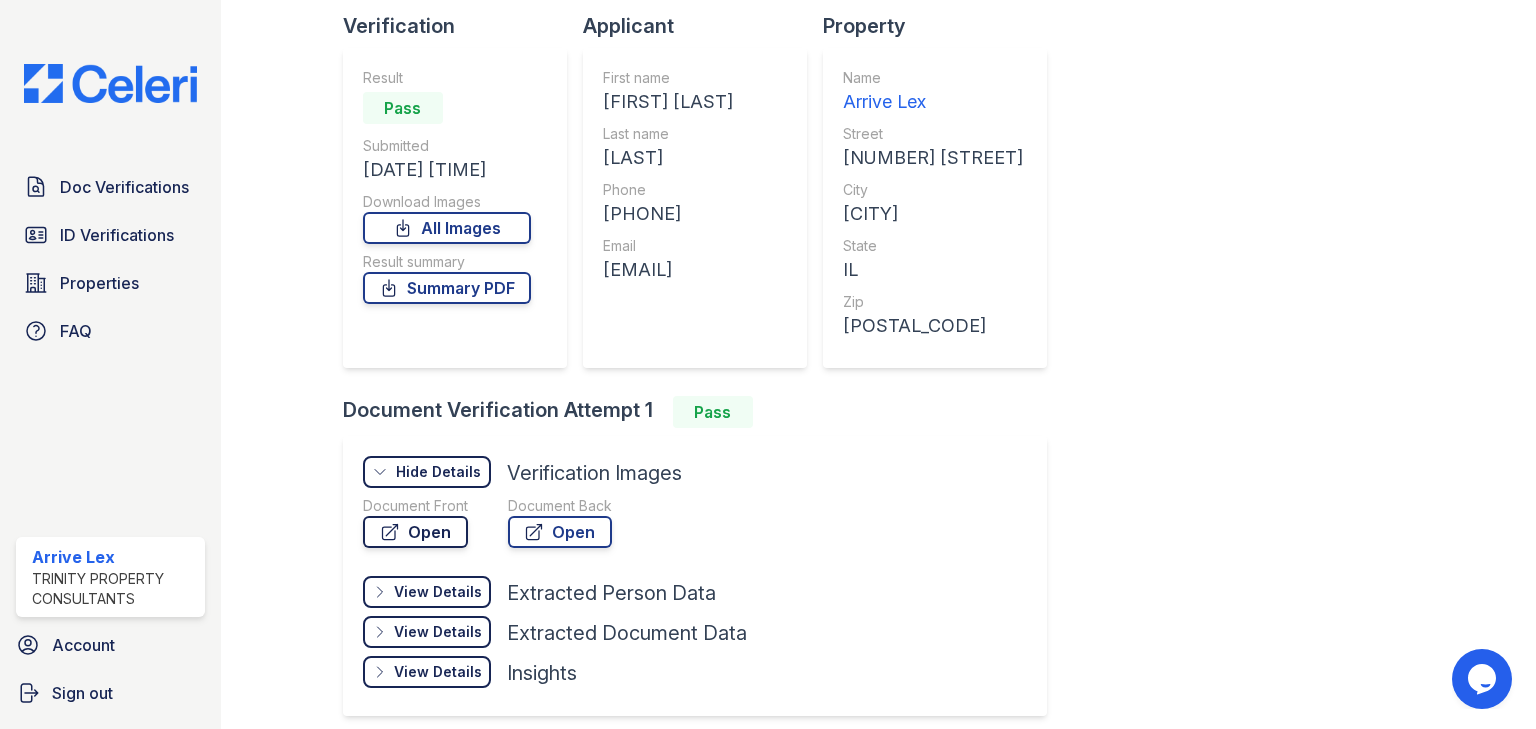 click on "Open" at bounding box center (415, 532) 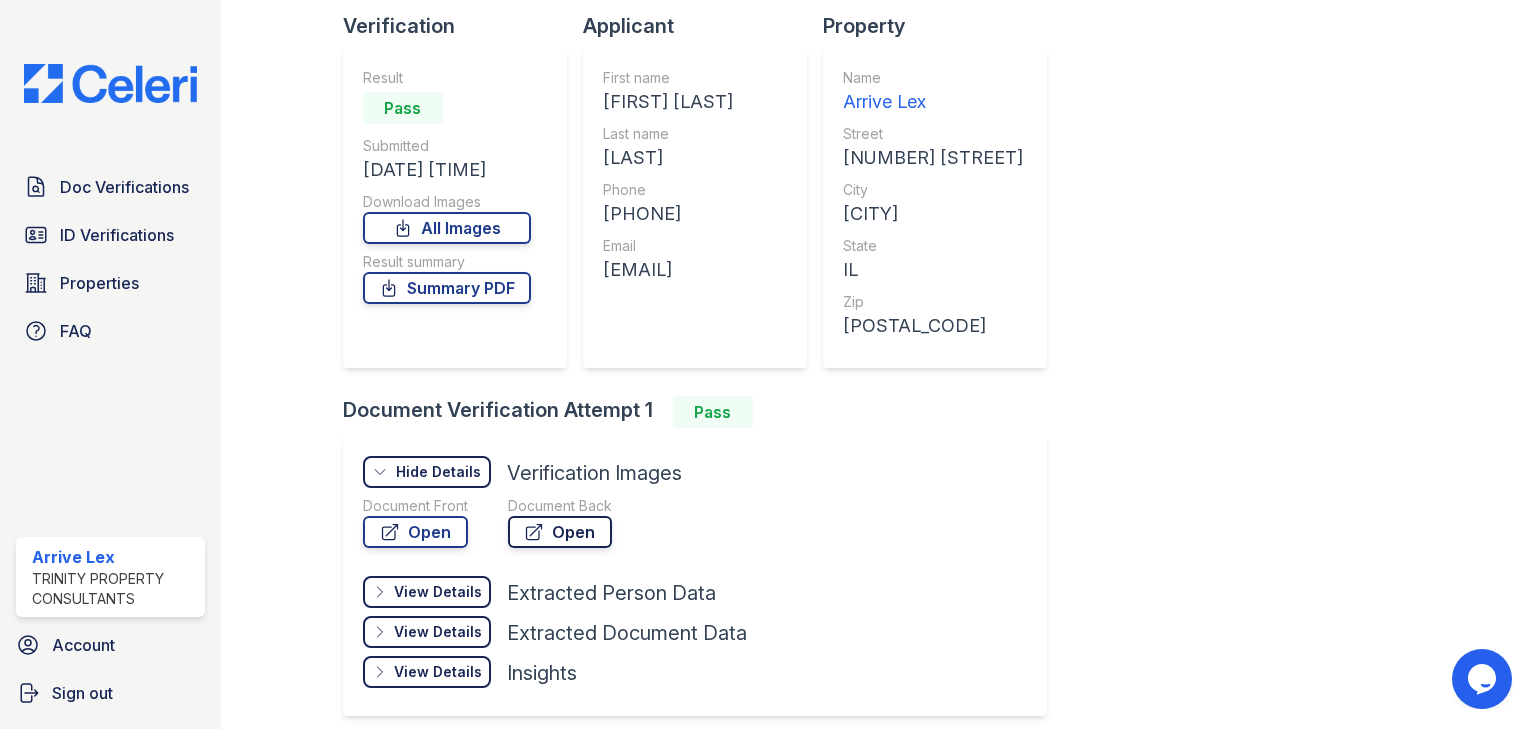 click on "Open" at bounding box center (560, 532) 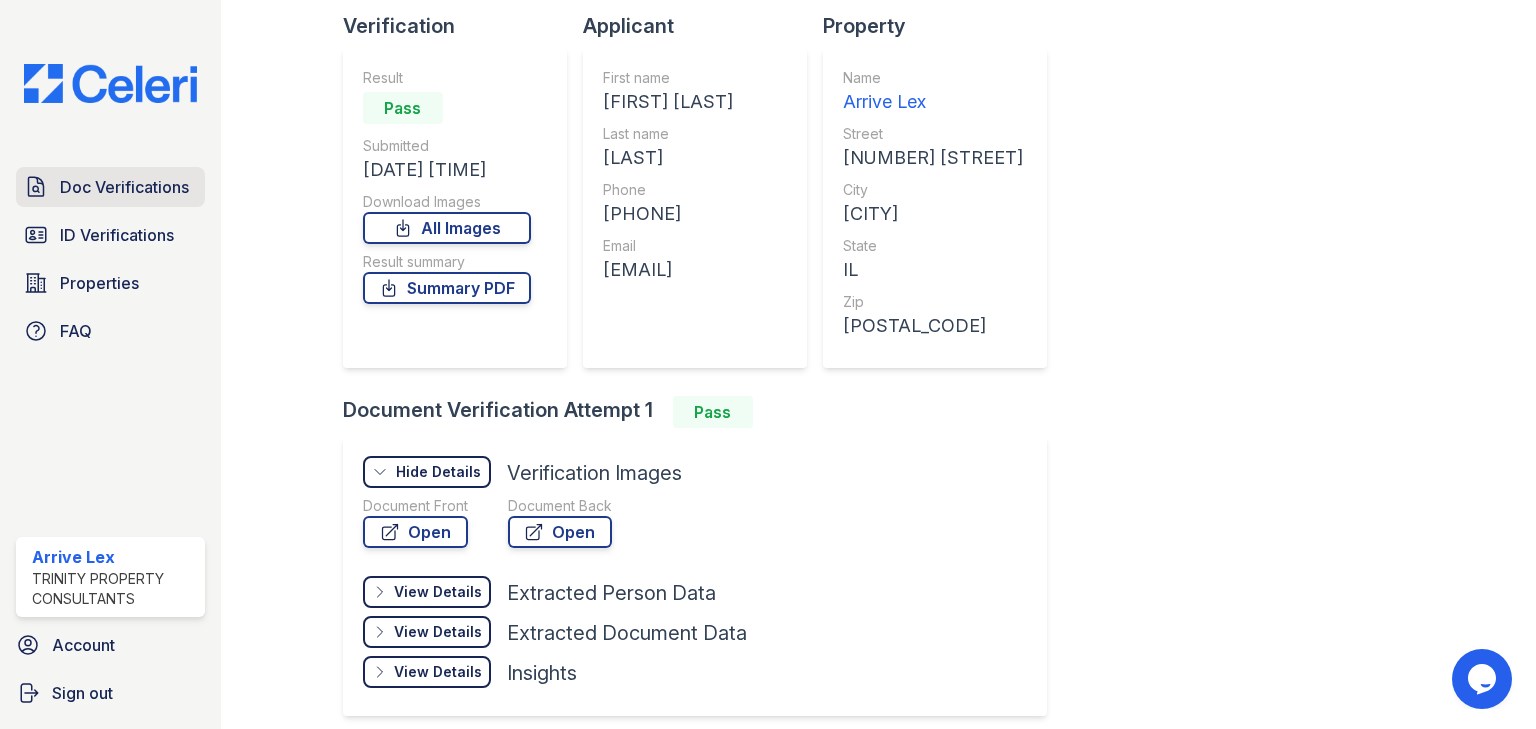 click on "Doc Verifications" at bounding box center (124, 187) 